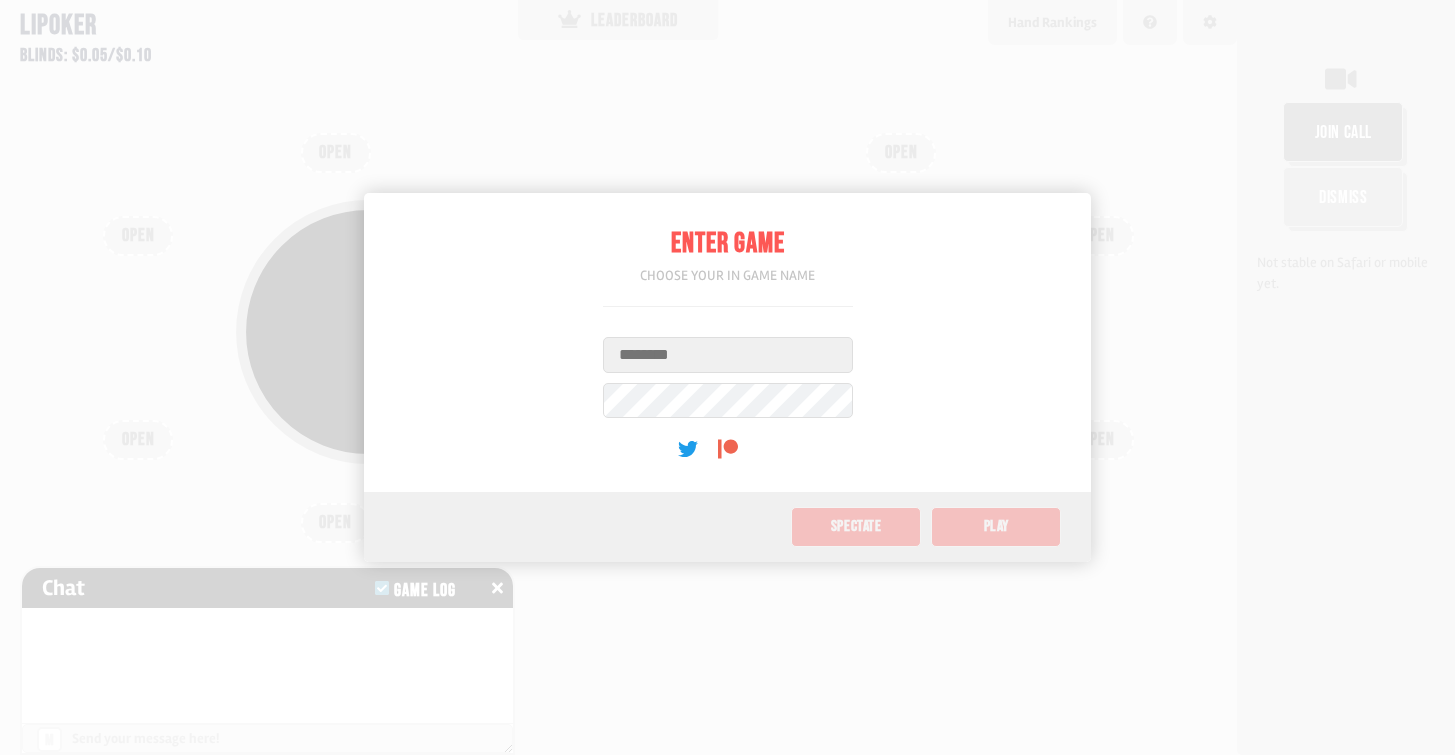 scroll, scrollTop: 0, scrollLeft: 0, axis: both 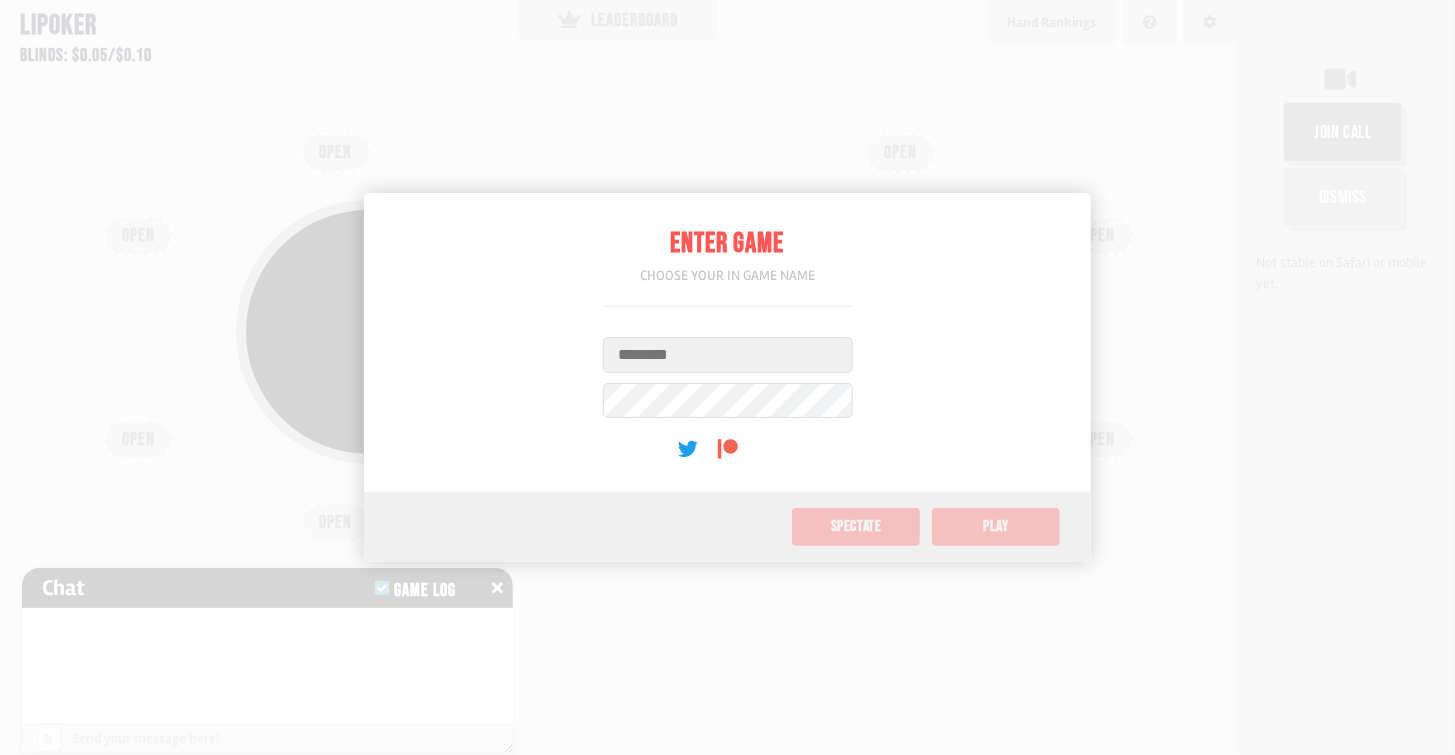 click on "Username" at bounding box center (728, 355) 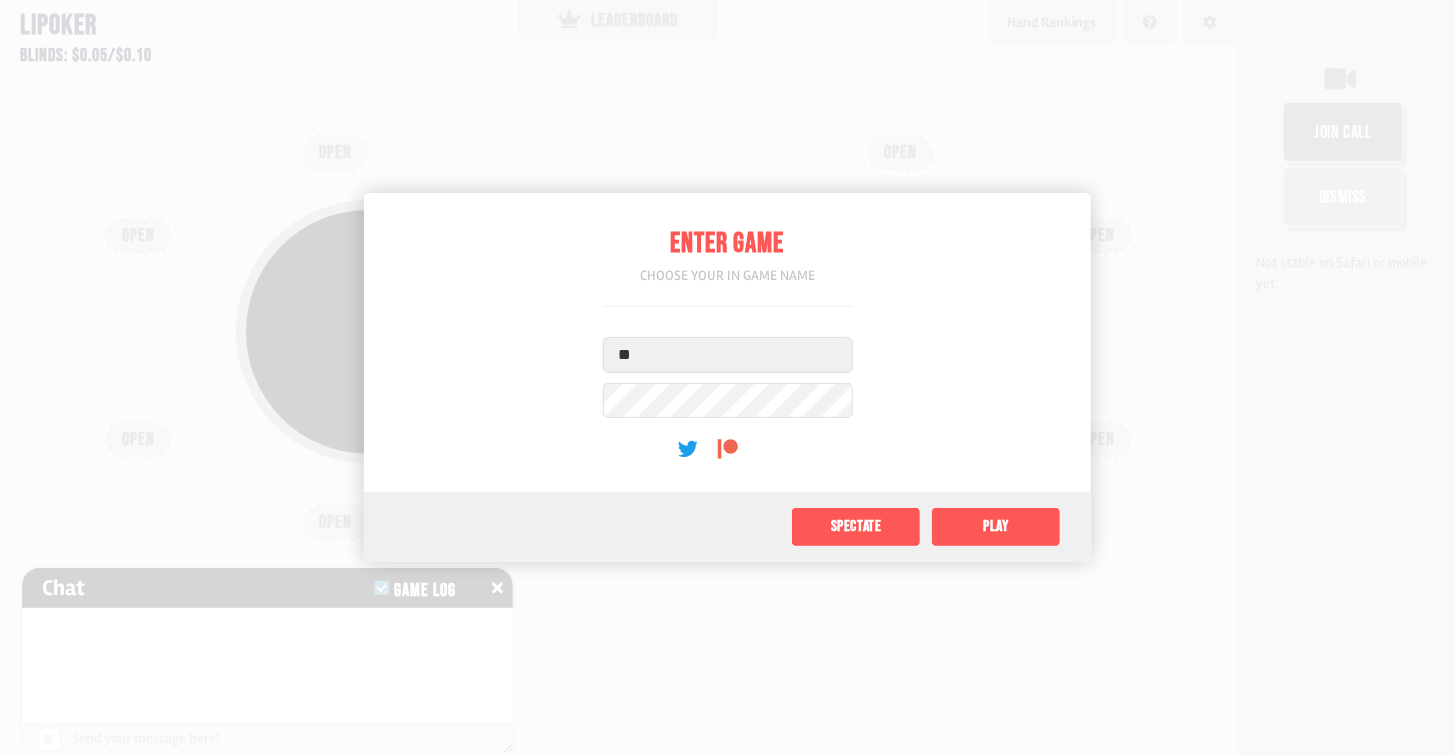 type on "*" 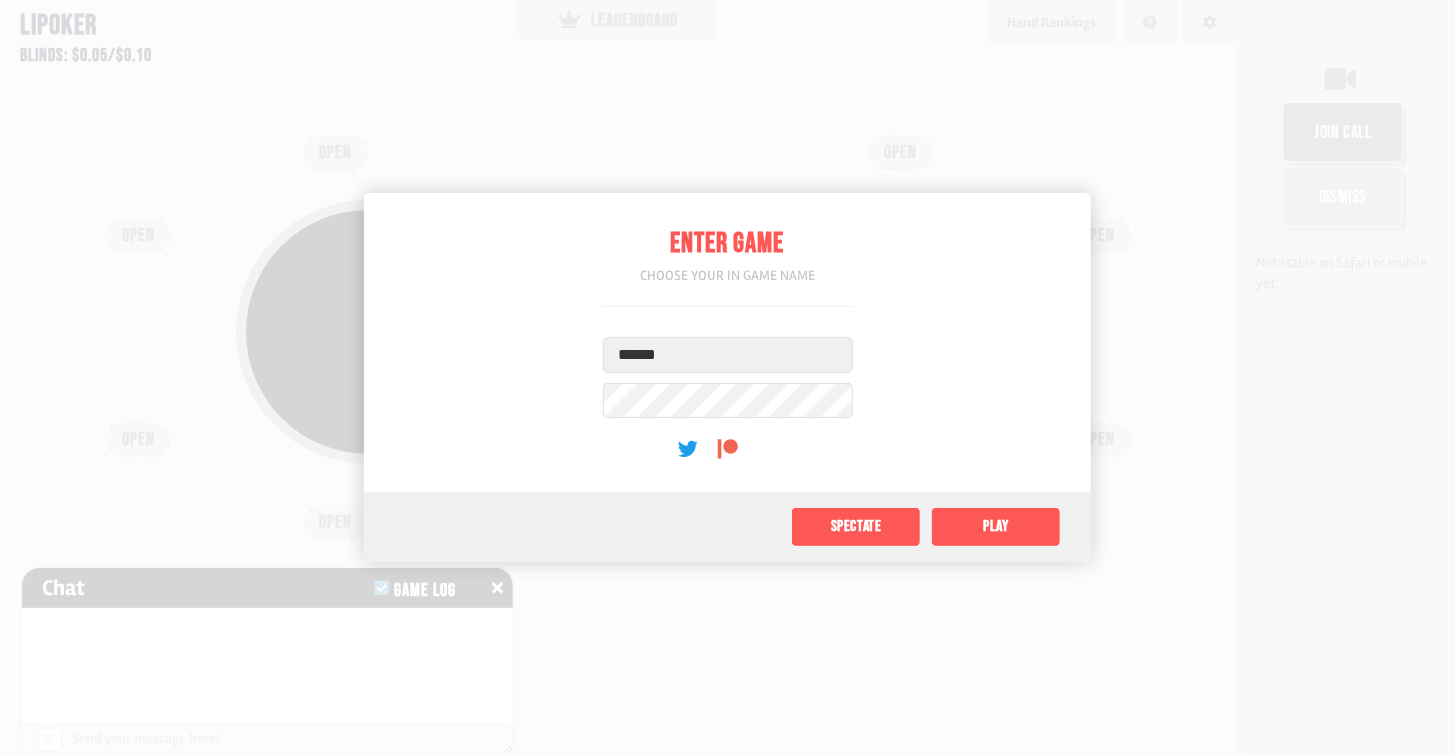 type on "******" 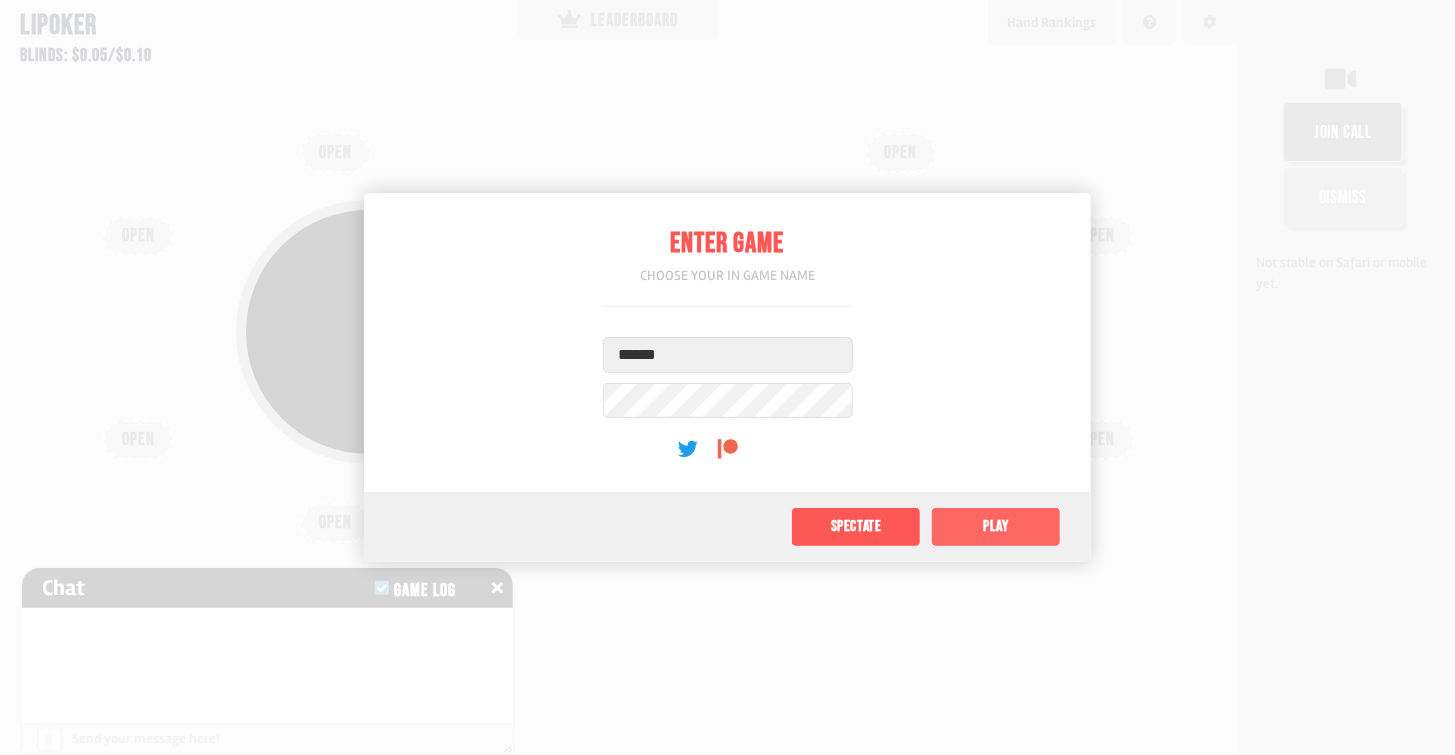 click on "Play" 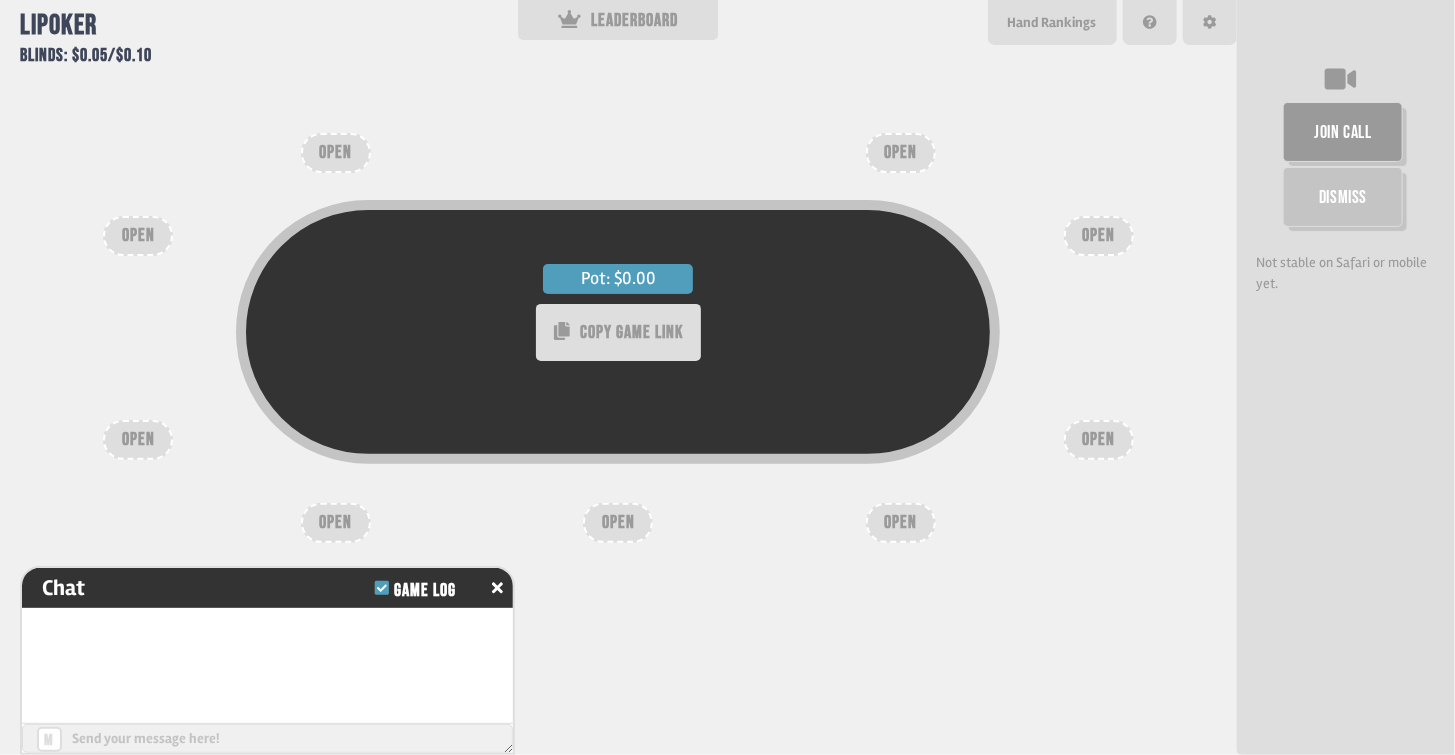 click on "OPEN" at bounding box center [901, 153] 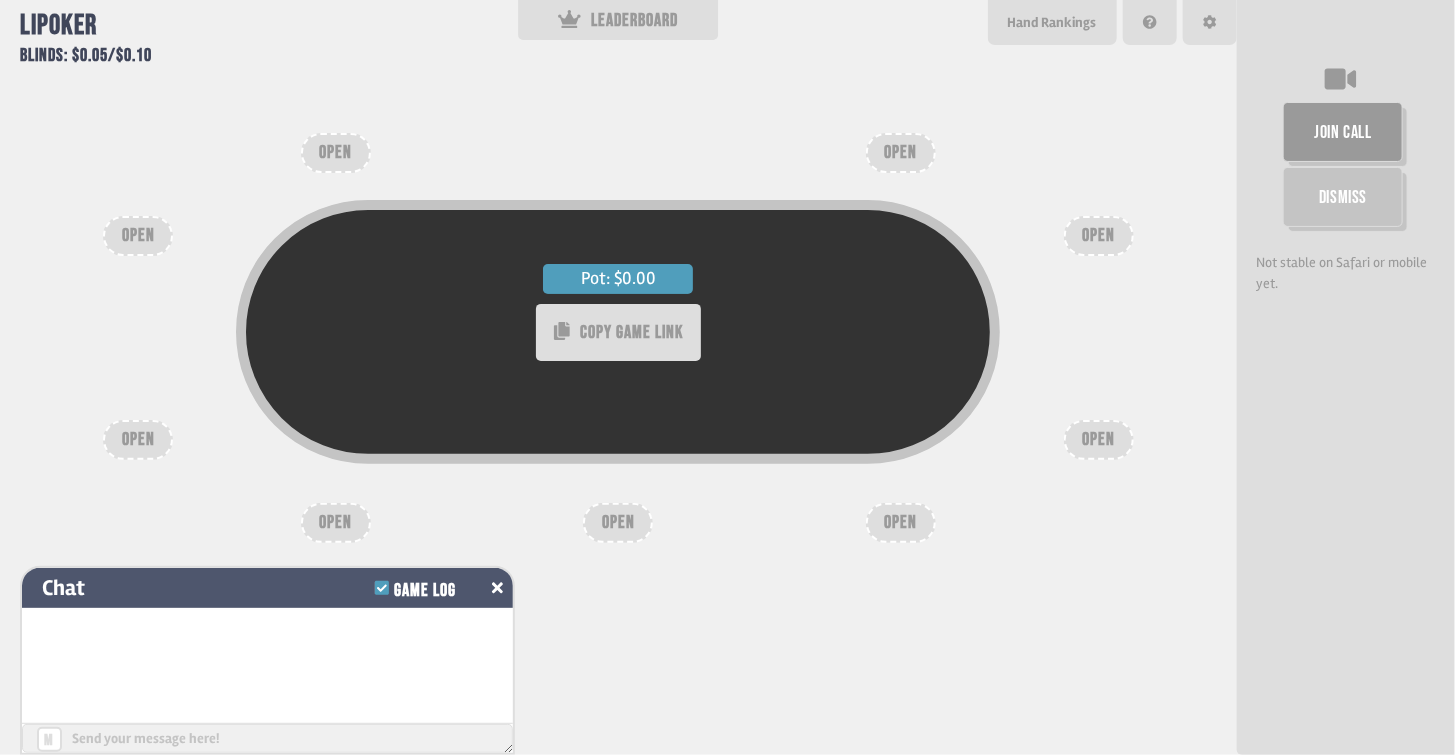 click 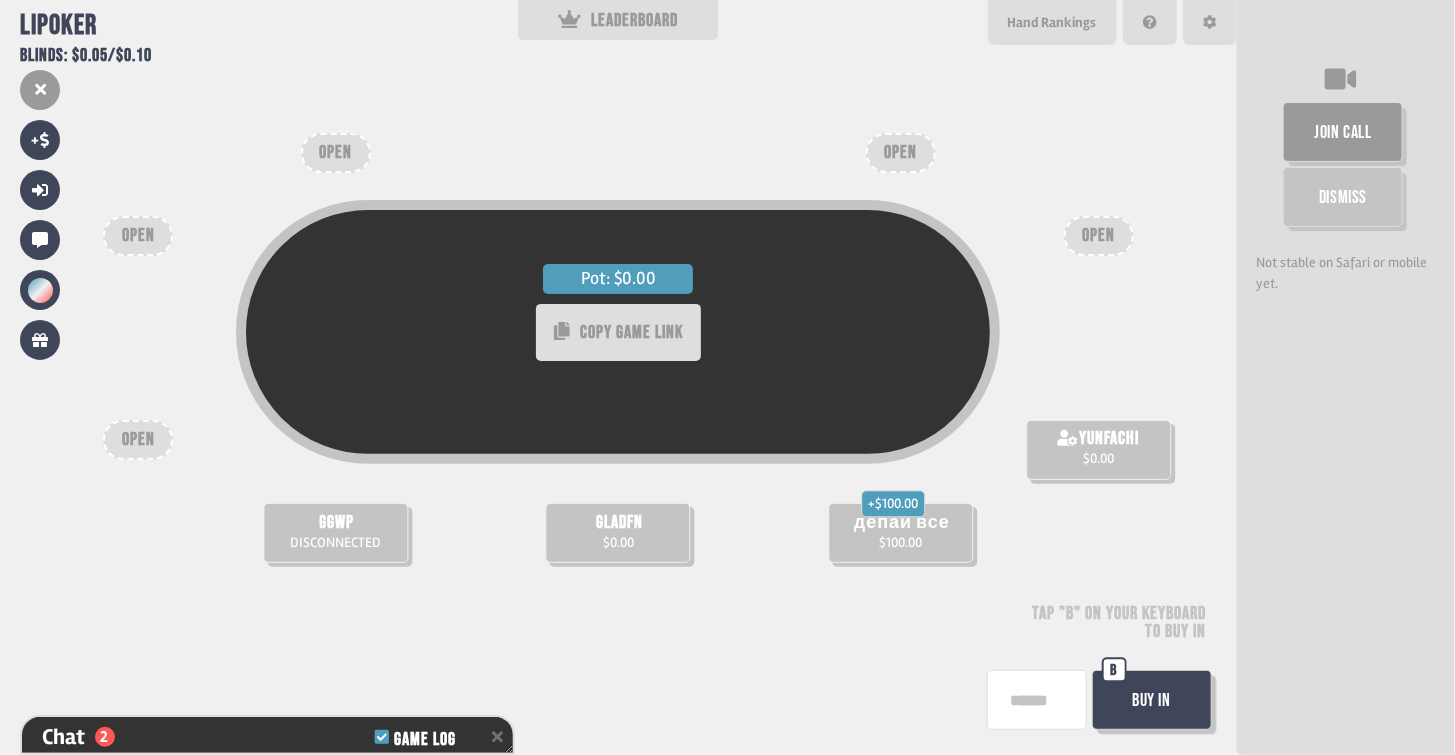 scroll, scrollTop: 129, scrollLeft: 0, axis: vertical 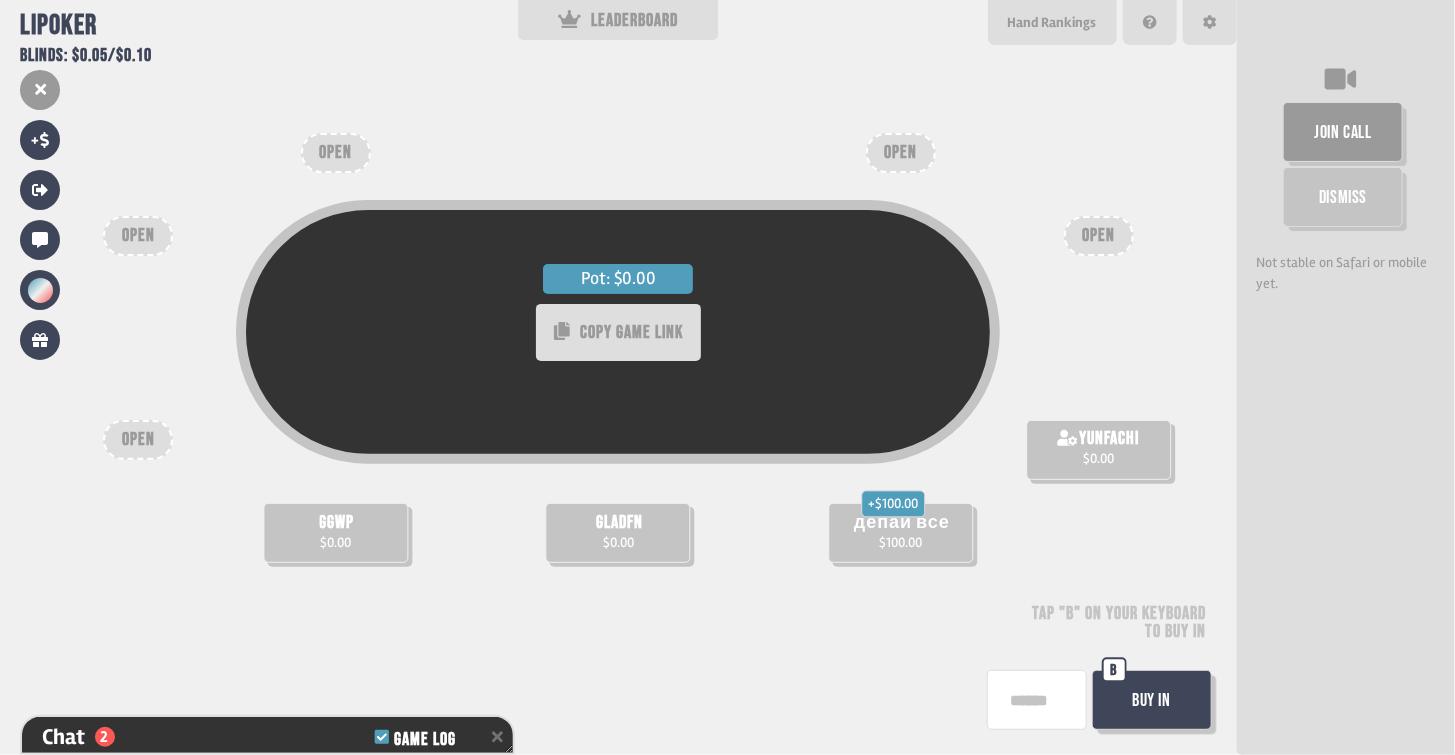 click at bounding box center (1037, 700) 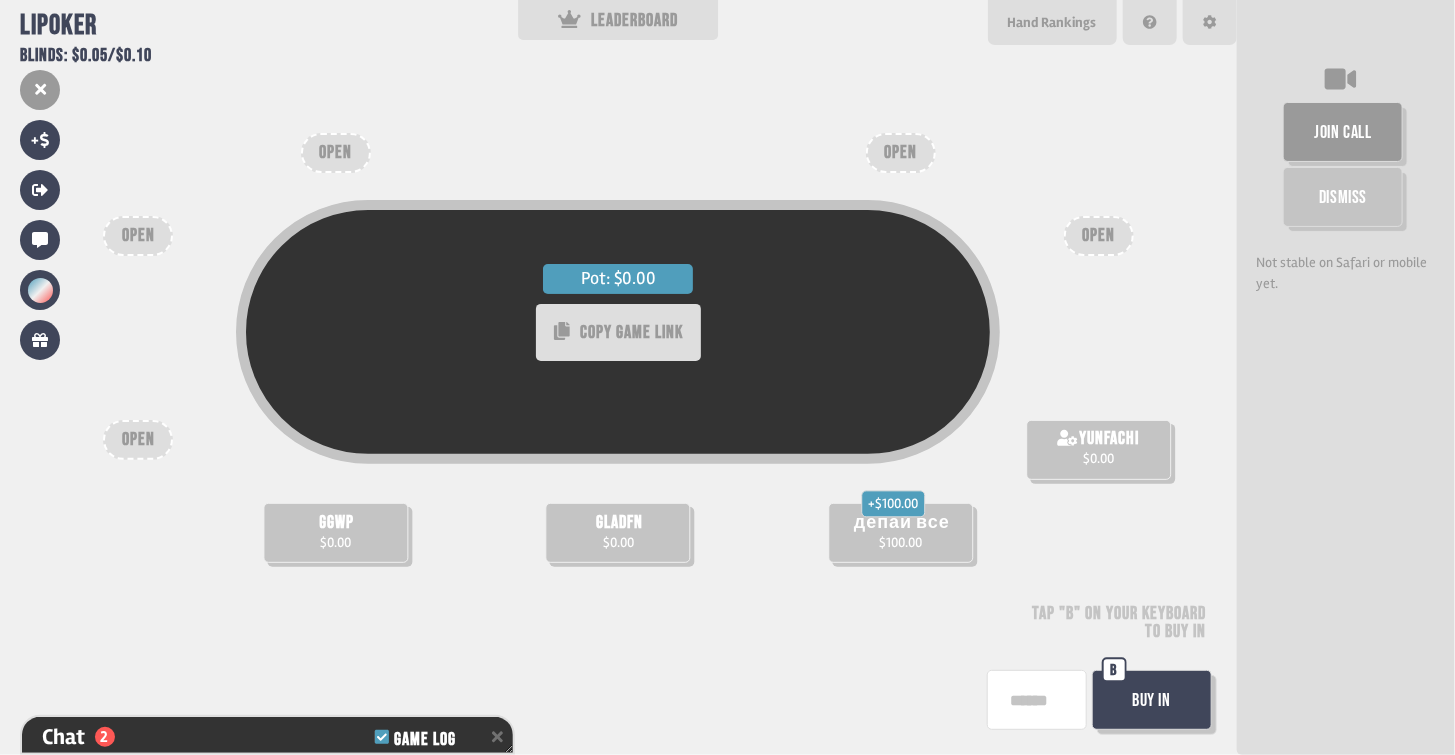 click on "*" at bounding box center [1037, 700] 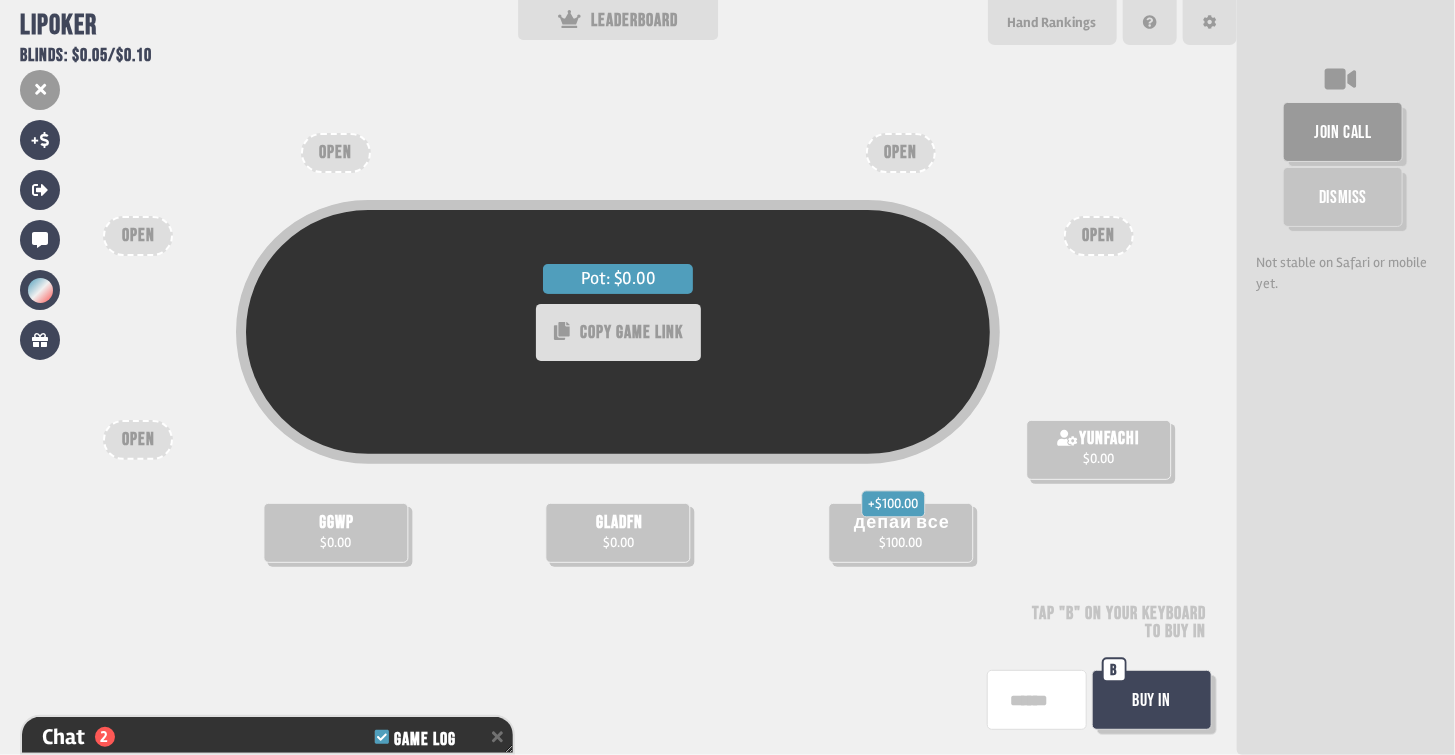 click on "*" at bounding box center [1037, 700] 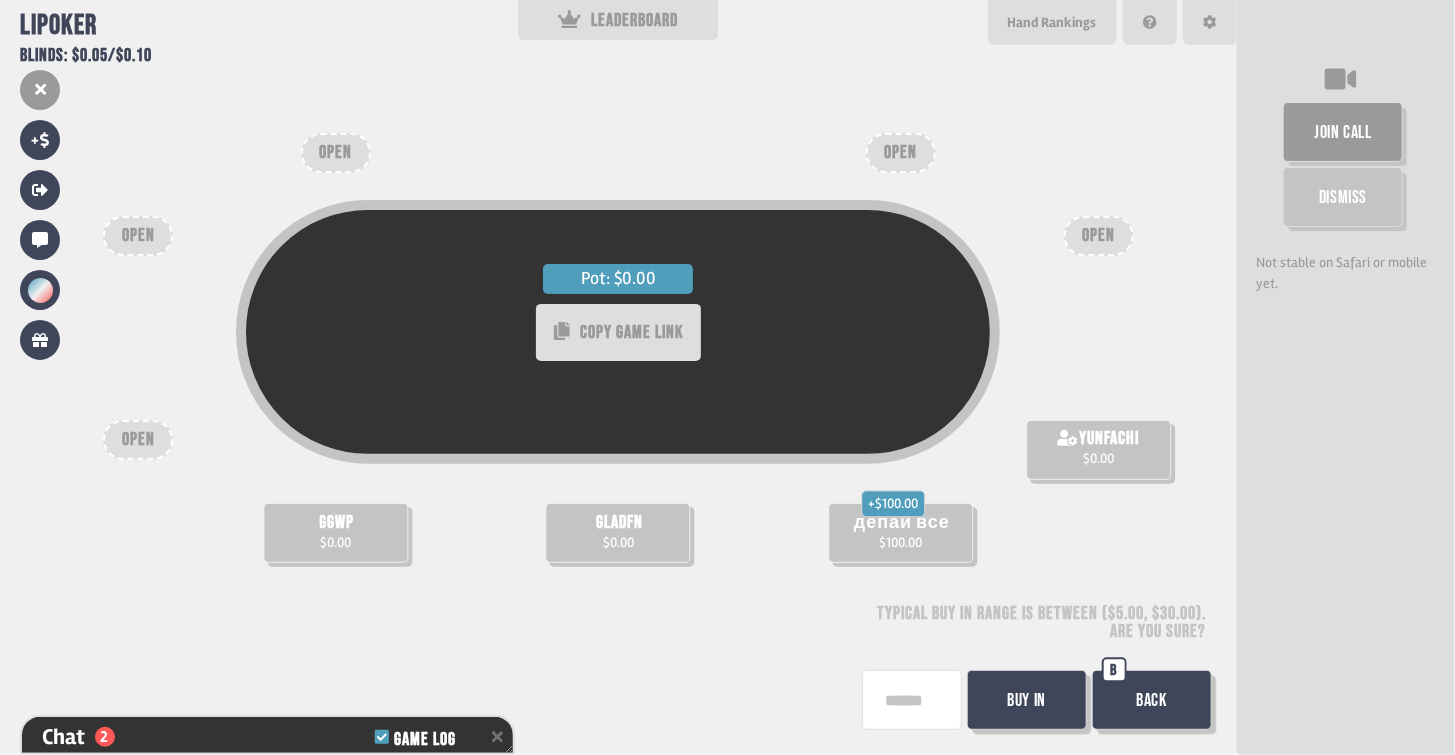 click on "Buy In" at bounding box center [1027, 700] 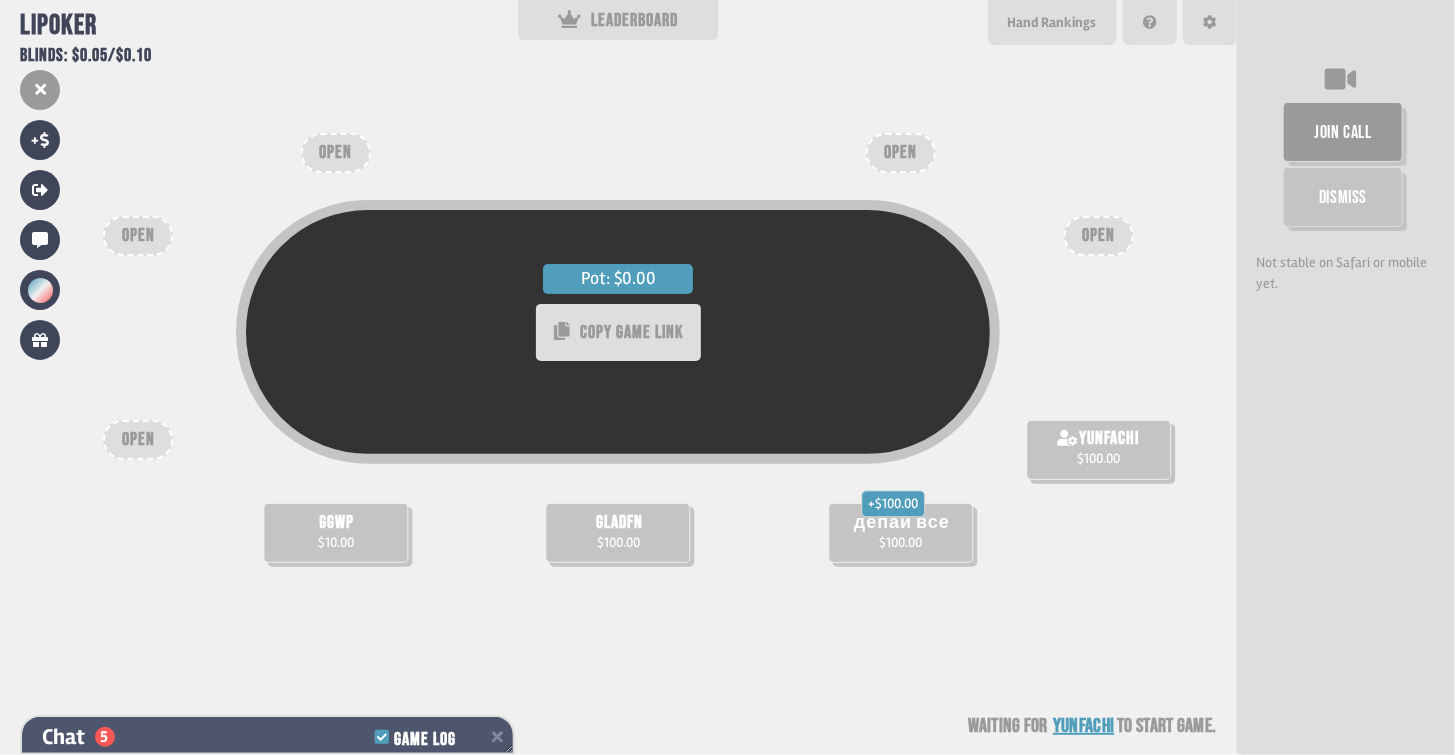 click on "Chat   5 Game Log" at bounding box center [267, 737] 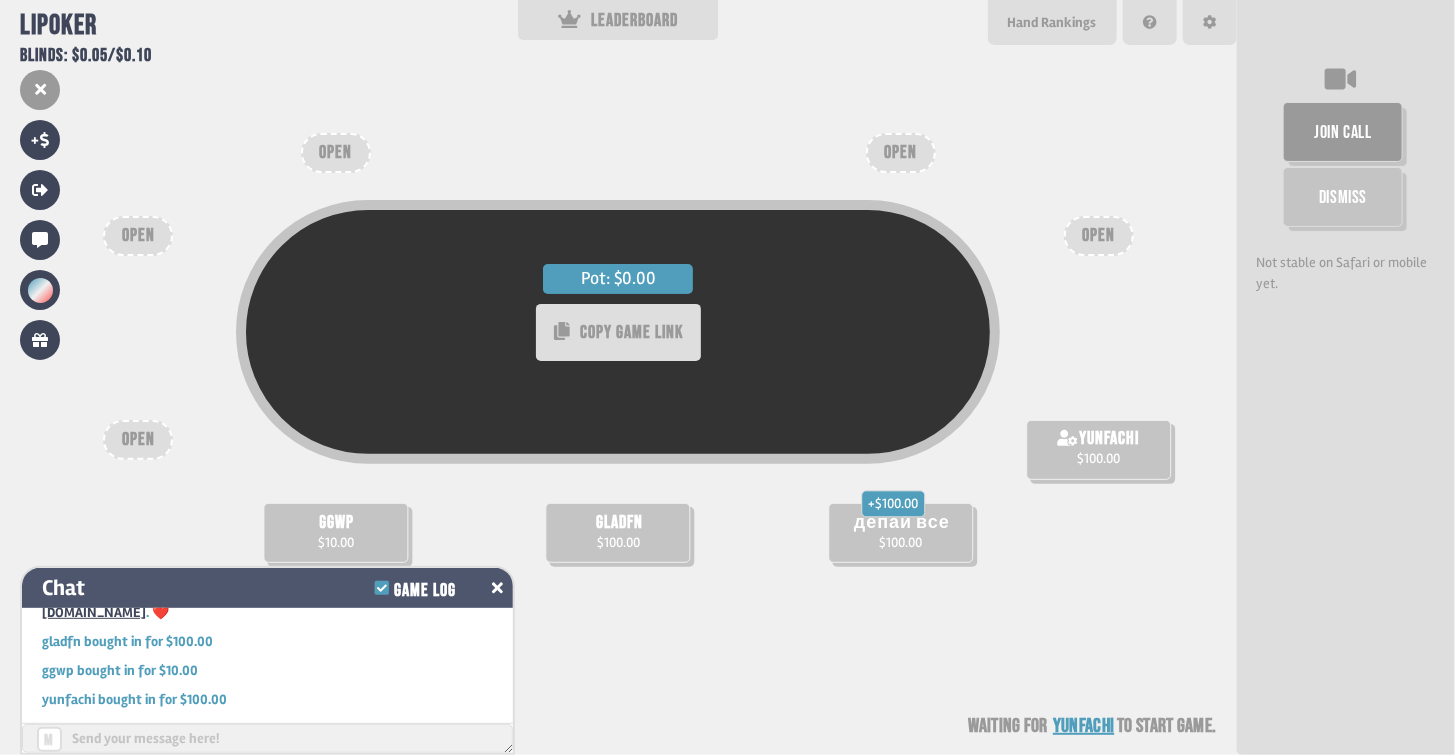 scroll, scrollTop: 105, scrollLeft: 0, axis: vertical 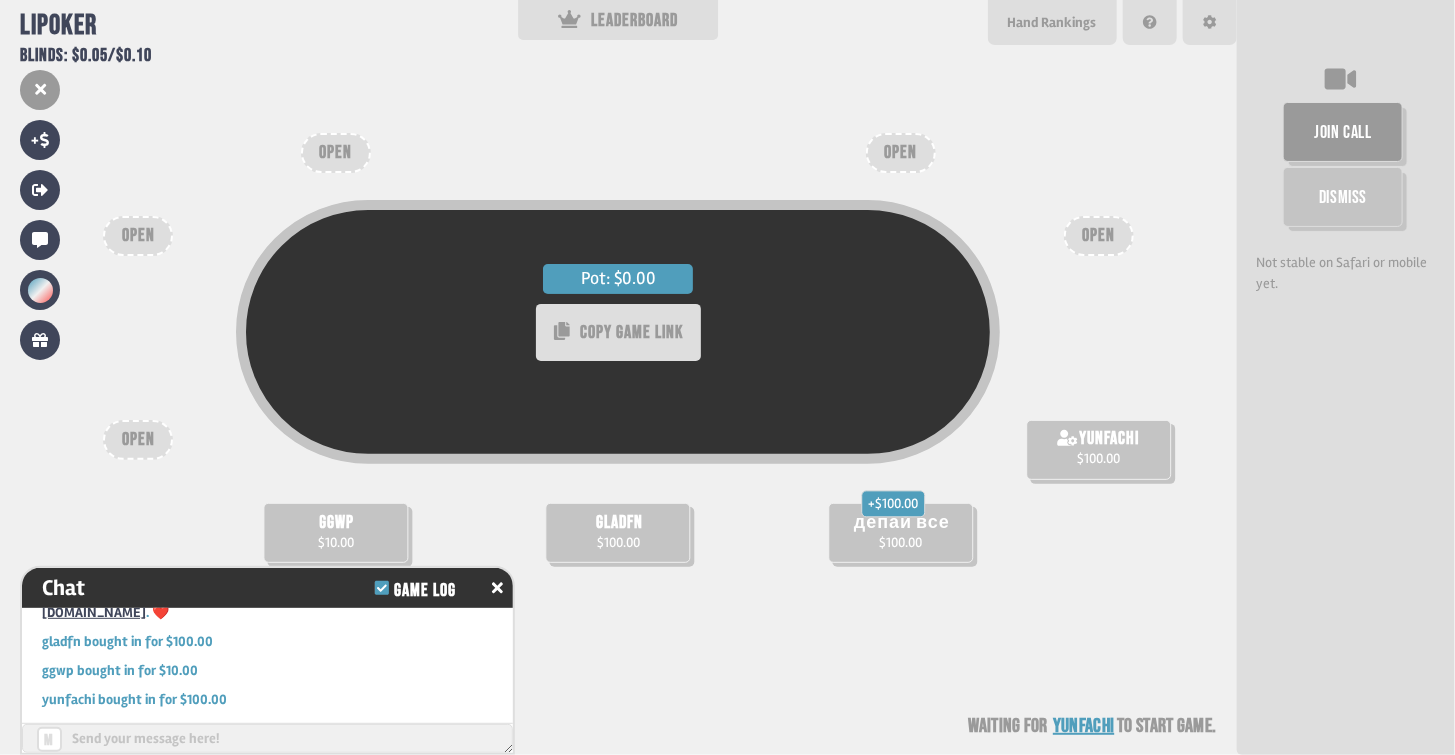click at bounding box center [267, 738] 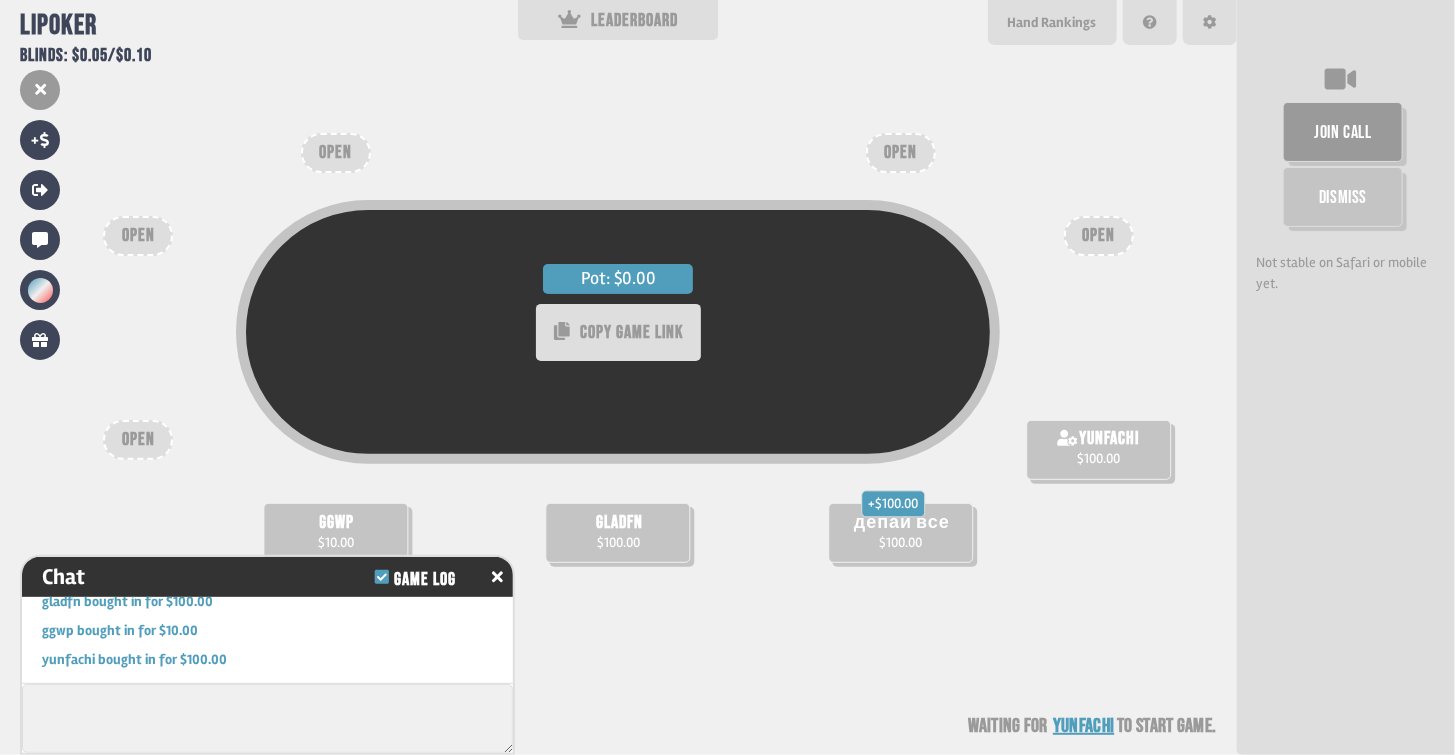 scroll, scrollTop: 129, scrollLeft: 0, axis: vertical 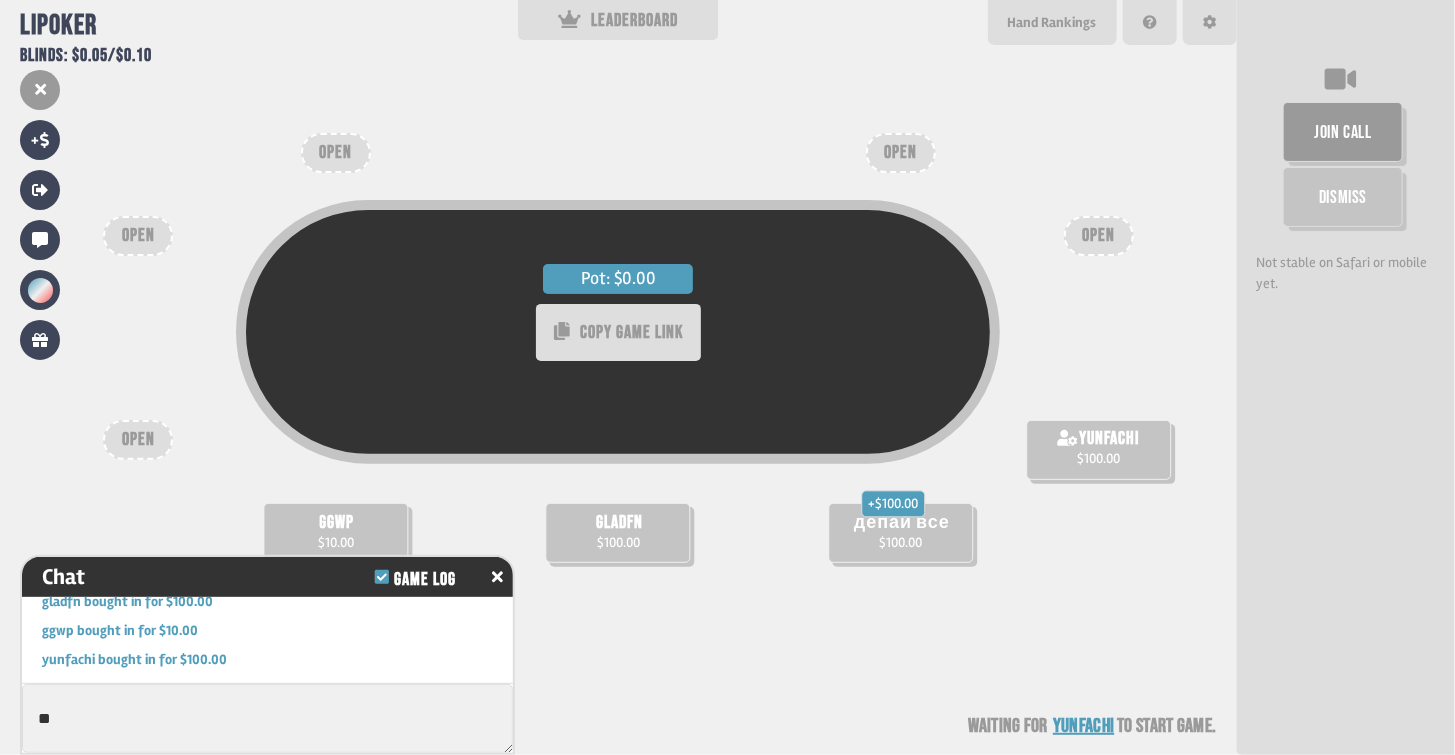 type on "*" 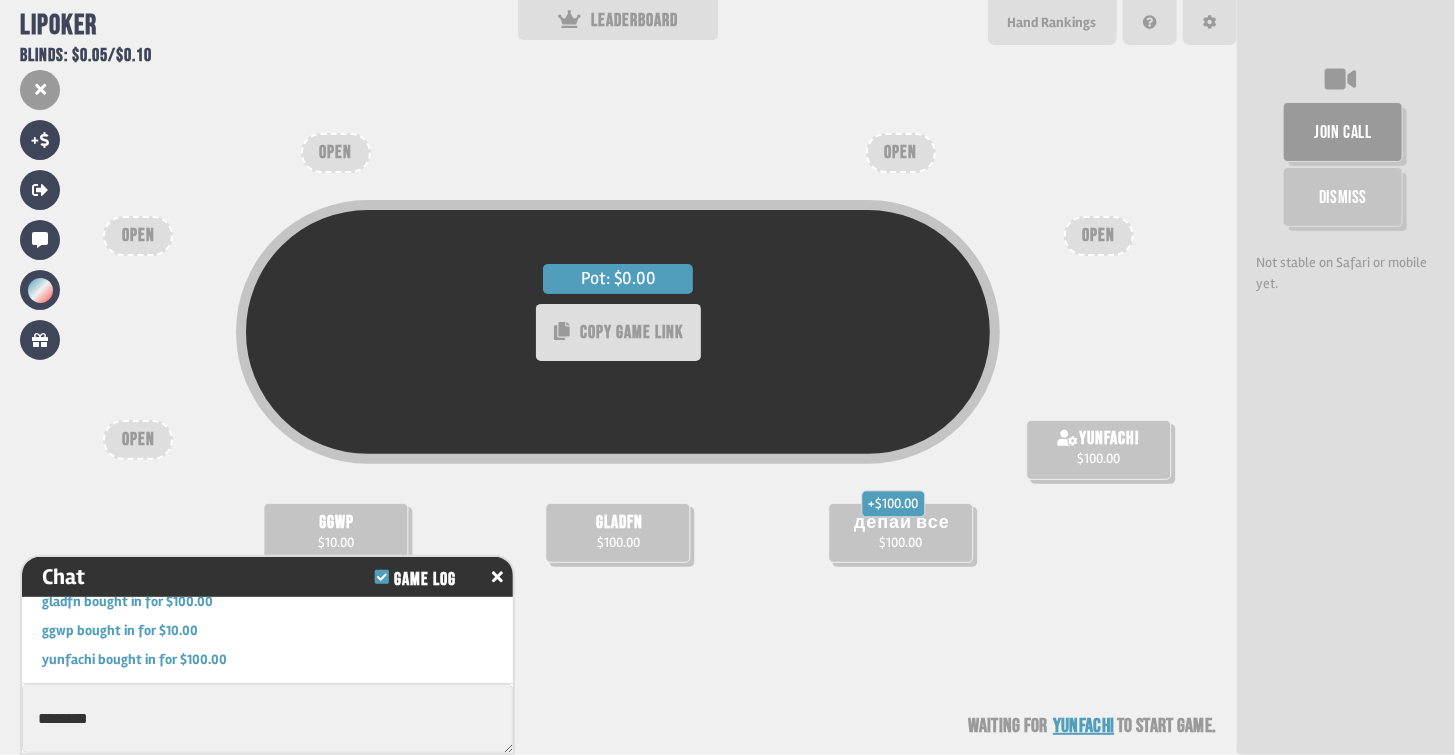 type on "********" 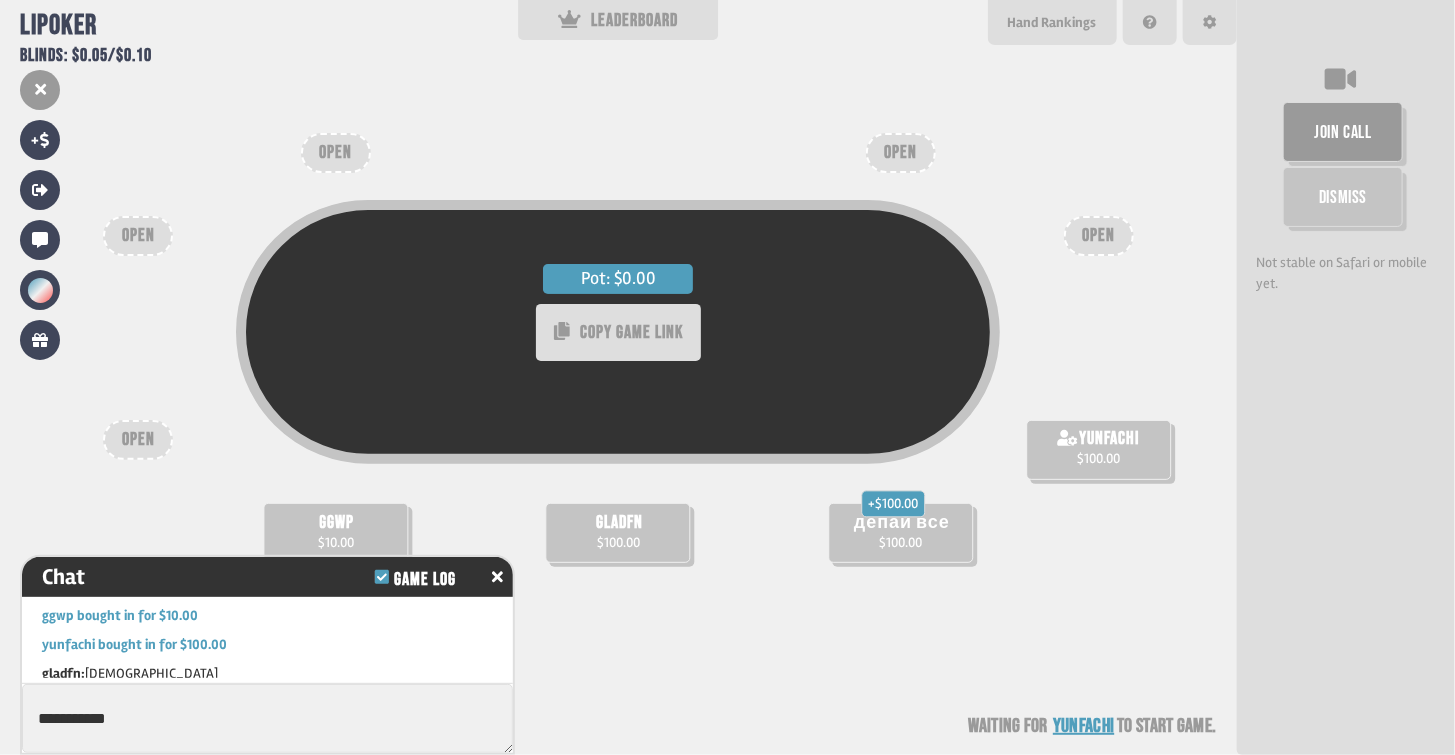 type on "**********" 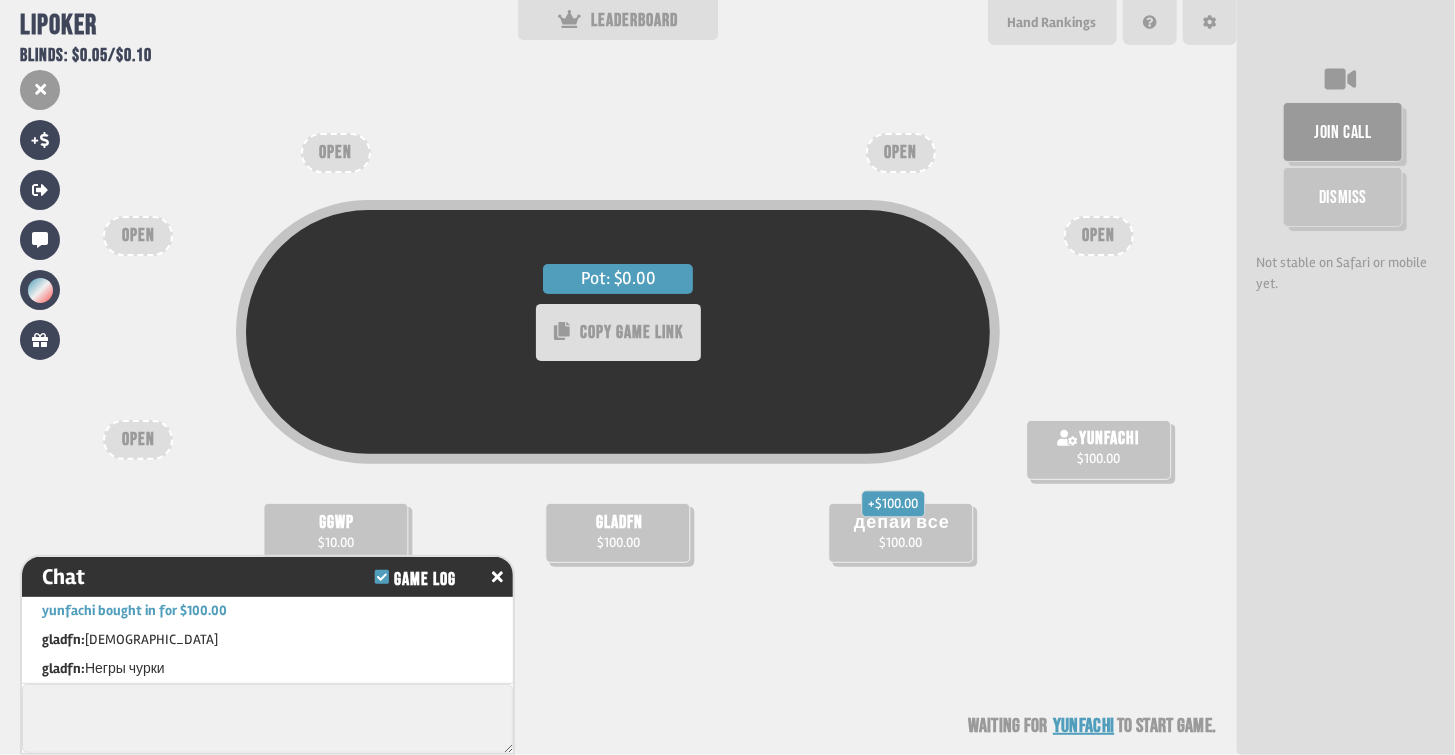 scroll, scrollTop: 192, scrollLeft: 0, axis: vertical 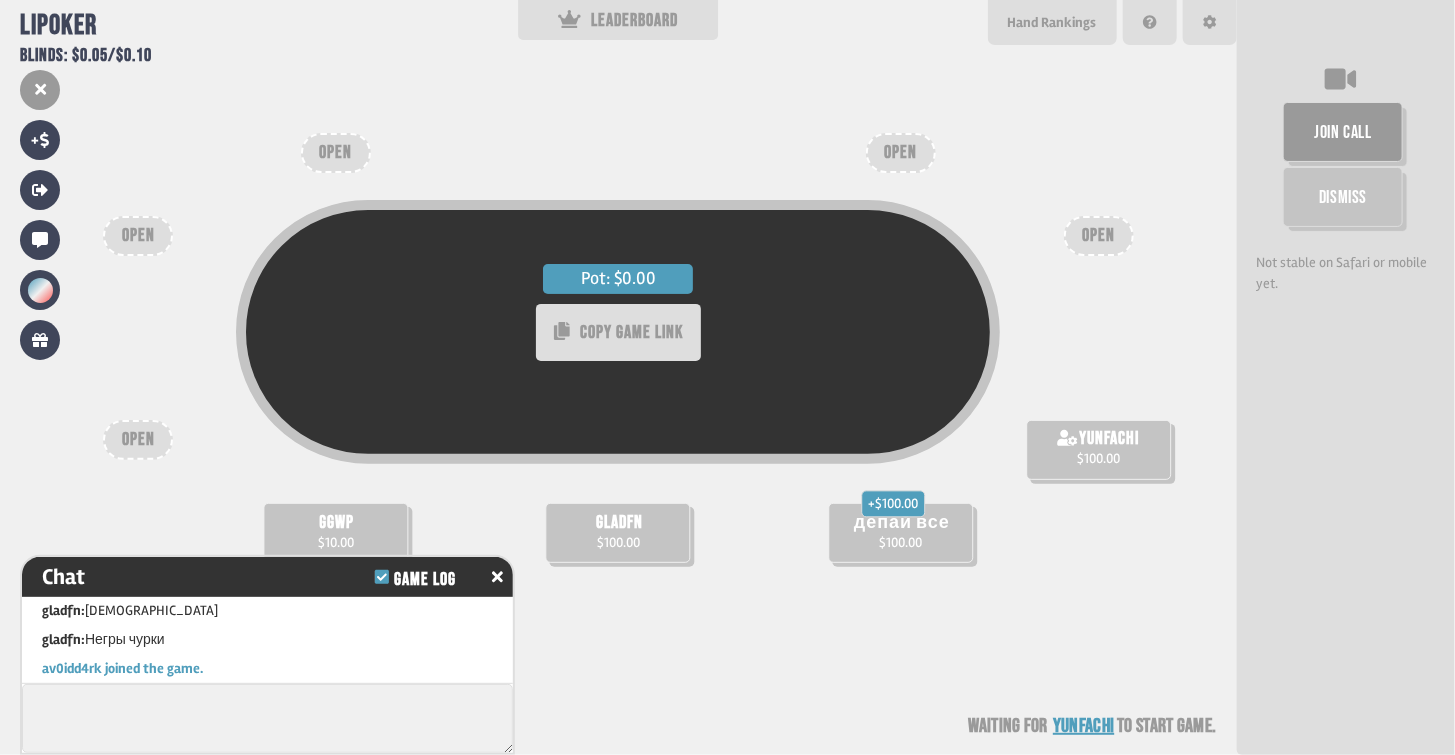 click on "Join the game video call using the sidebar or at  [URL][DOMAIN_NAME] Request features and see updates at  [URL][DOMAIN_NAME] . Lipoker is sustained by people like you. Please consider making a donation at  [URL][DOMAIN_NAME] . ❤️ gladfn bought in for $100.00 ggwp bought in for $10.00 yunfachi bought in for $100.00 gladfn:  АААААААА gladfn:  Негры чурки av0idd4rk joined the game." at bounding box center [267, 637] 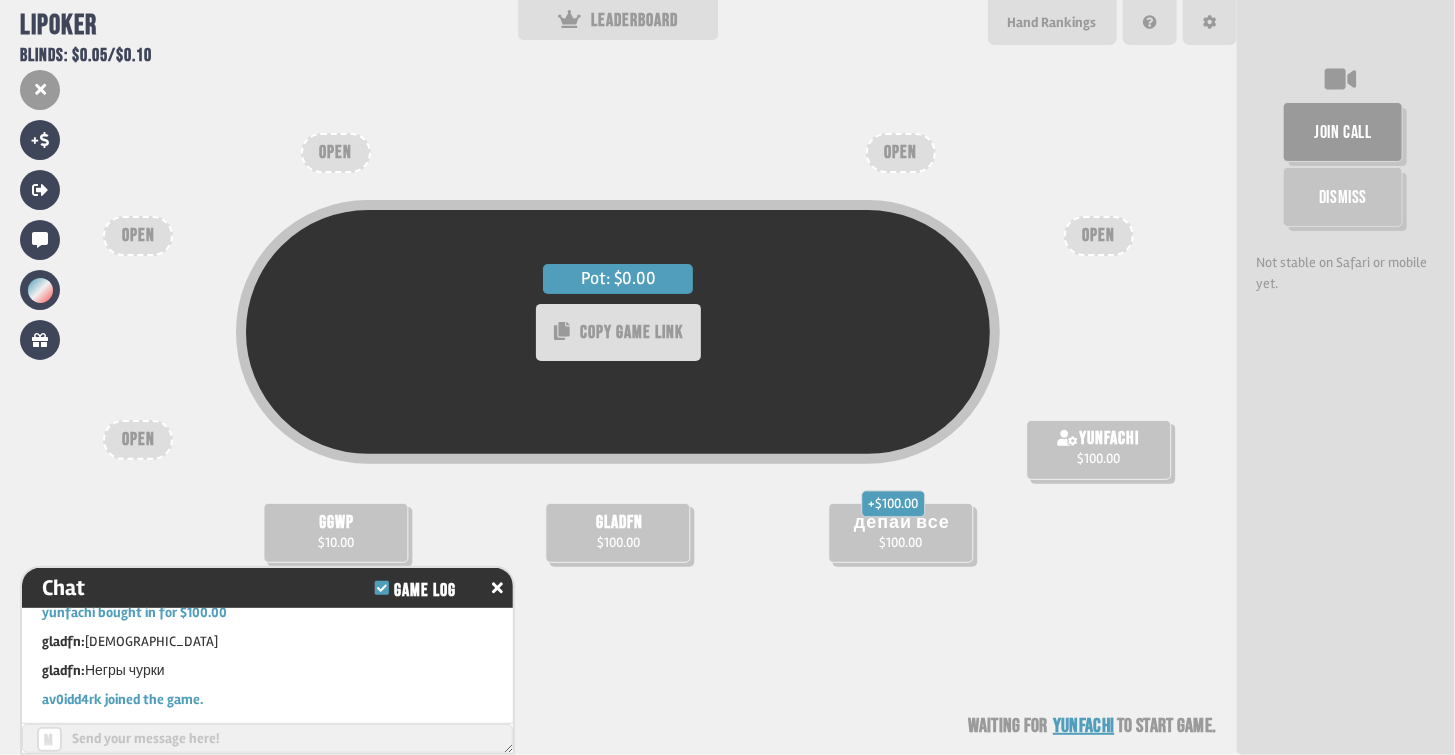 click at bounding box center [267, 738] 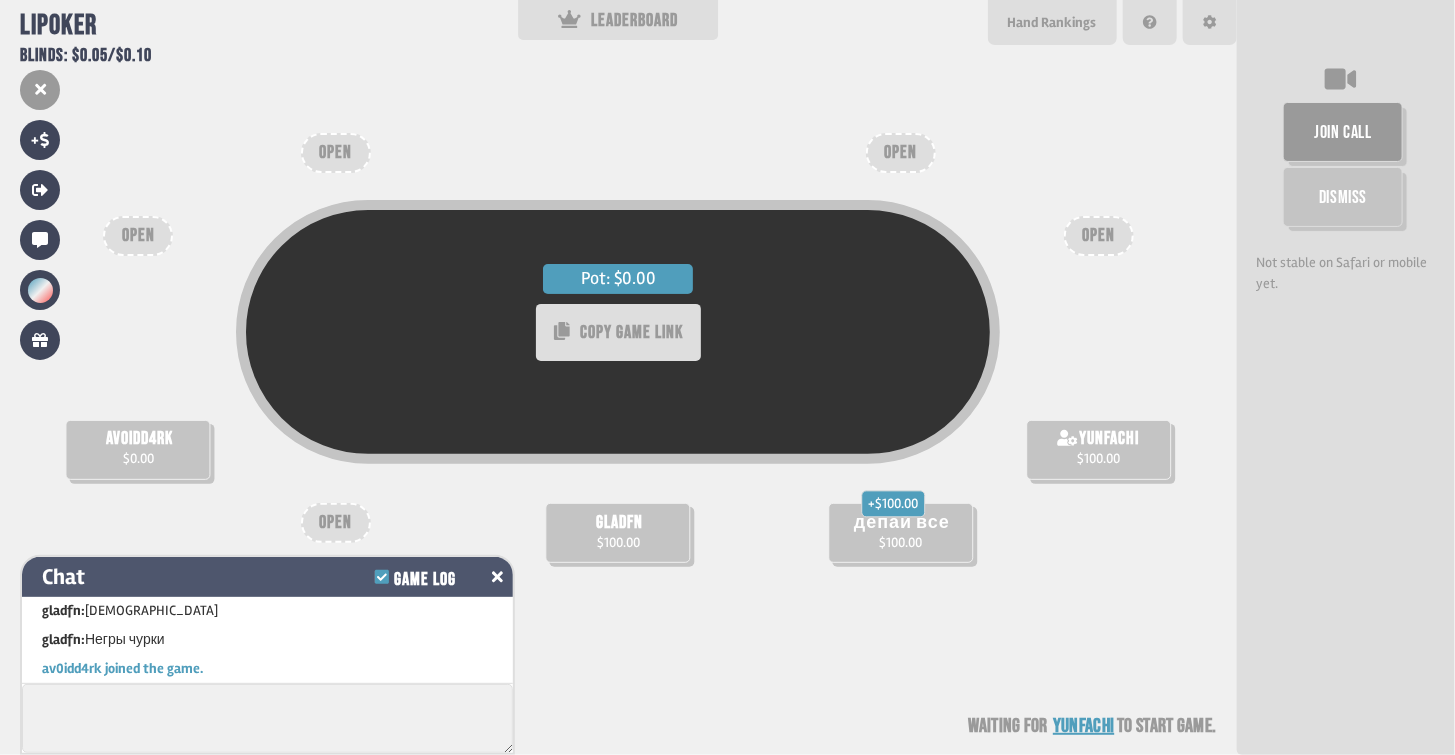 click 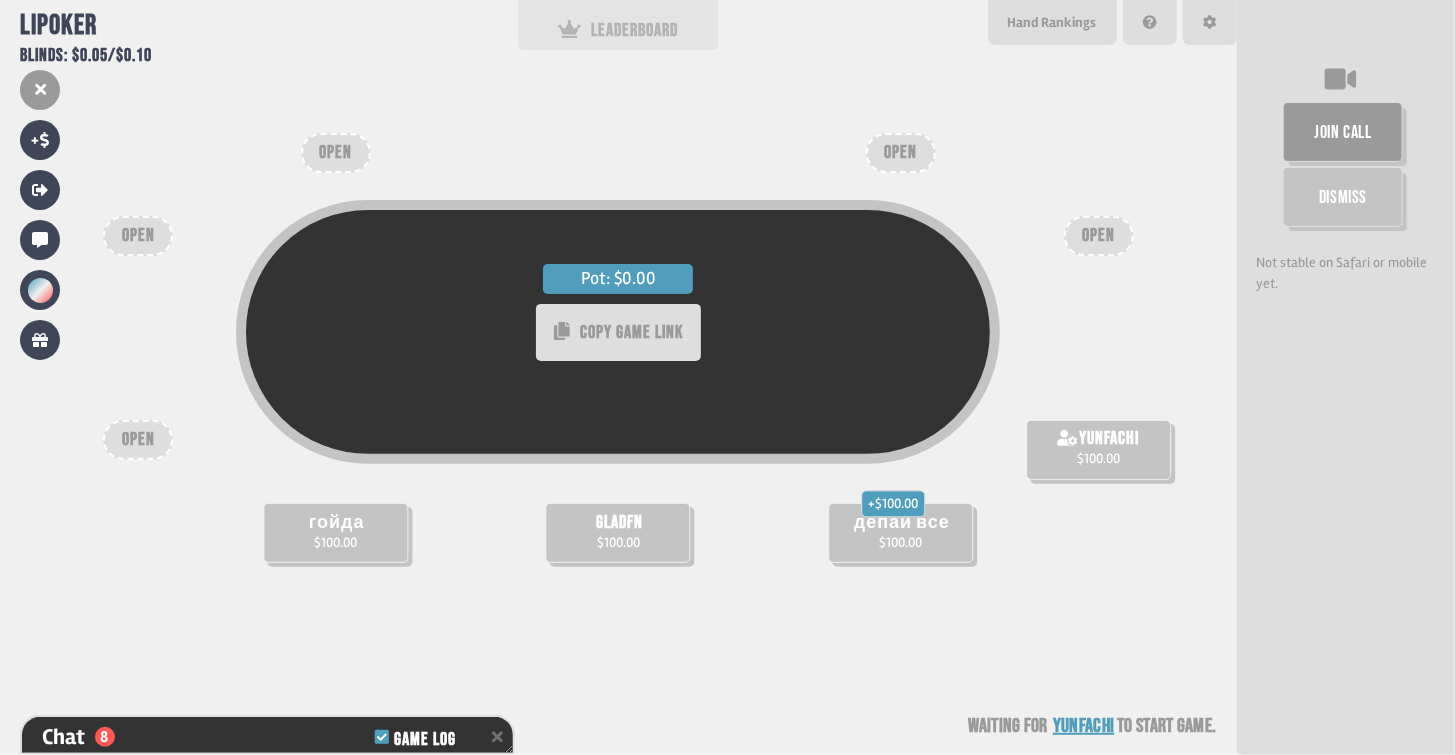 click on "LEADERBOARD" at bounding box center (619, 30) 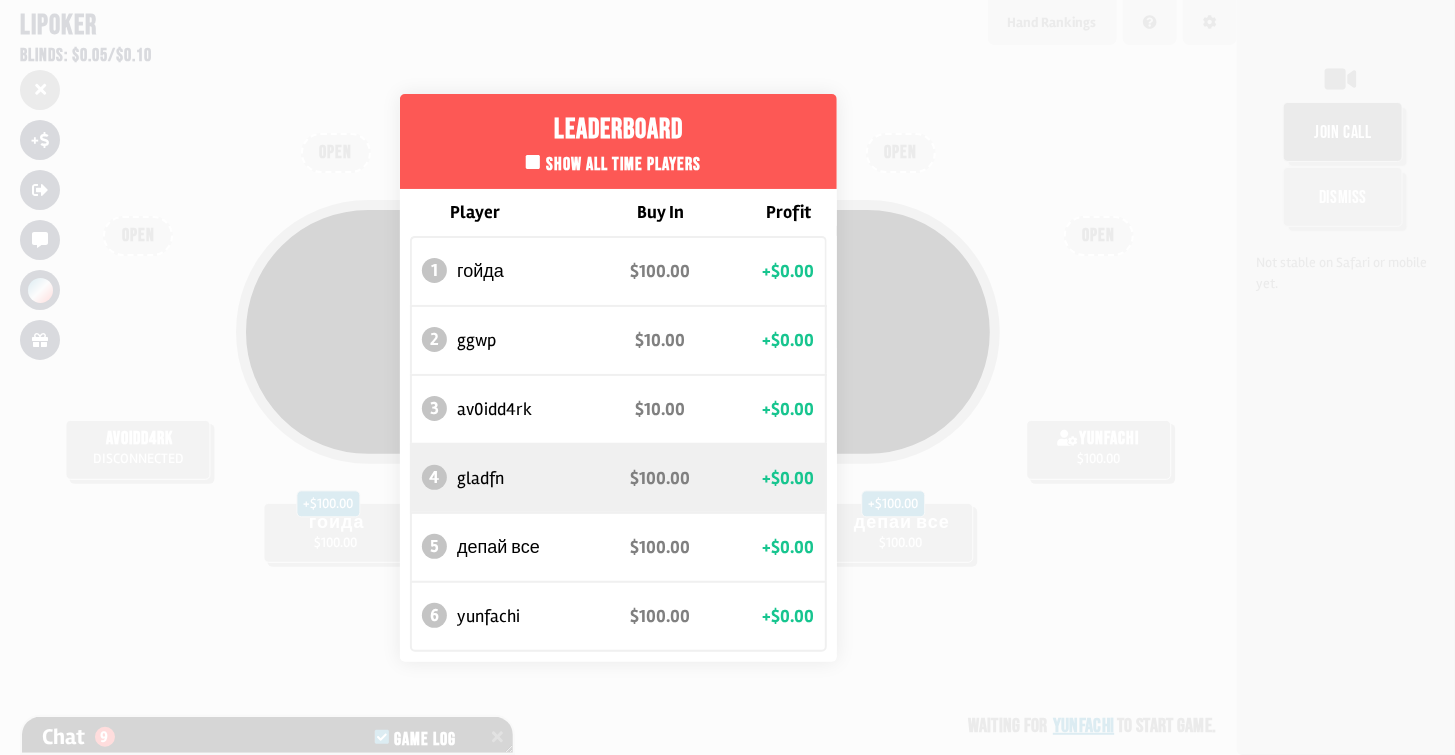 click on "Leaderboard   Show all time players Player Buy In Profit 1 гойда $100.00 +$0.00 2 ggwp $10.00 +$0.00 3 av0idd4rk $10.00 +$0.00 4 gladfn $100.00 +$0.00 5 депай все $100.00 +$0.00 6 yunfachi $100.00 +$0.00" at bounding box center (618, 377) 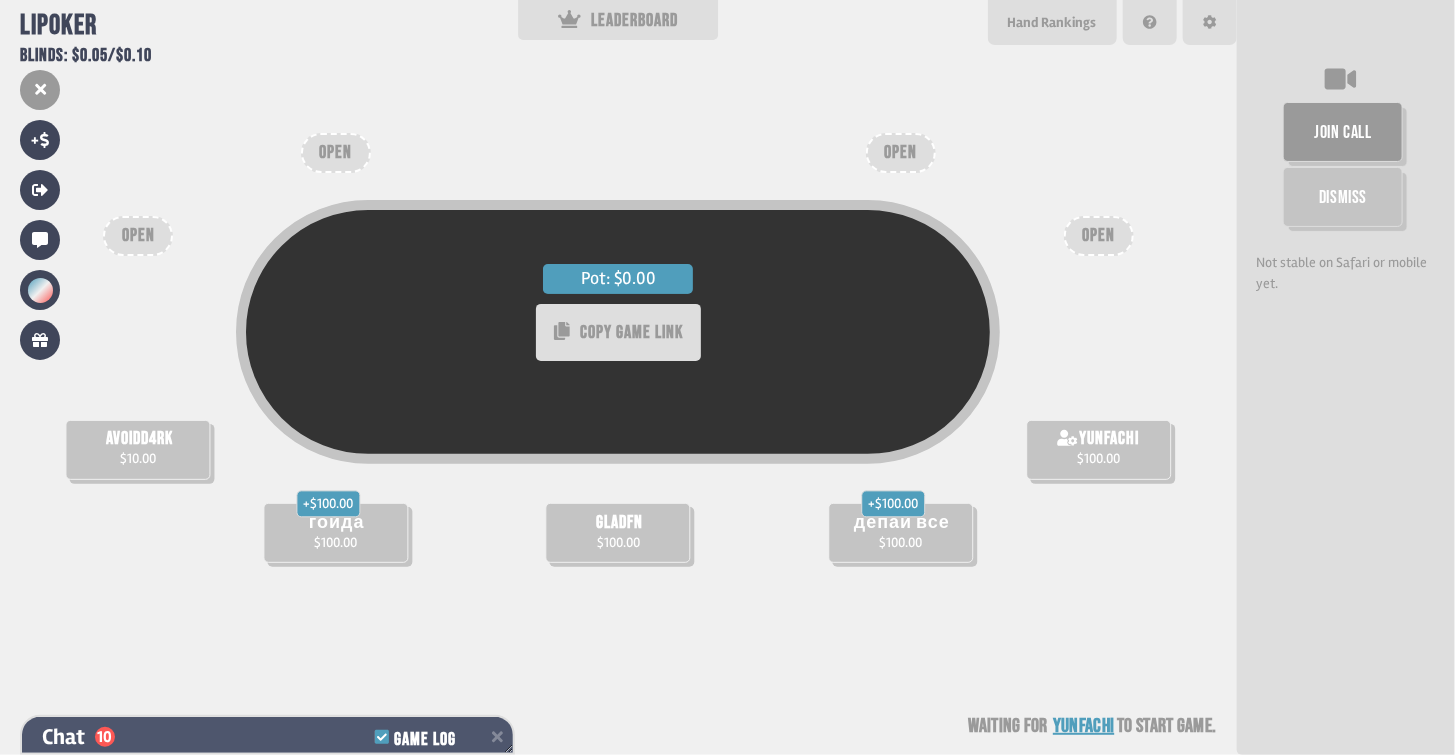 click on "Chat   10 Game Log" at bounding box center (267, 737) 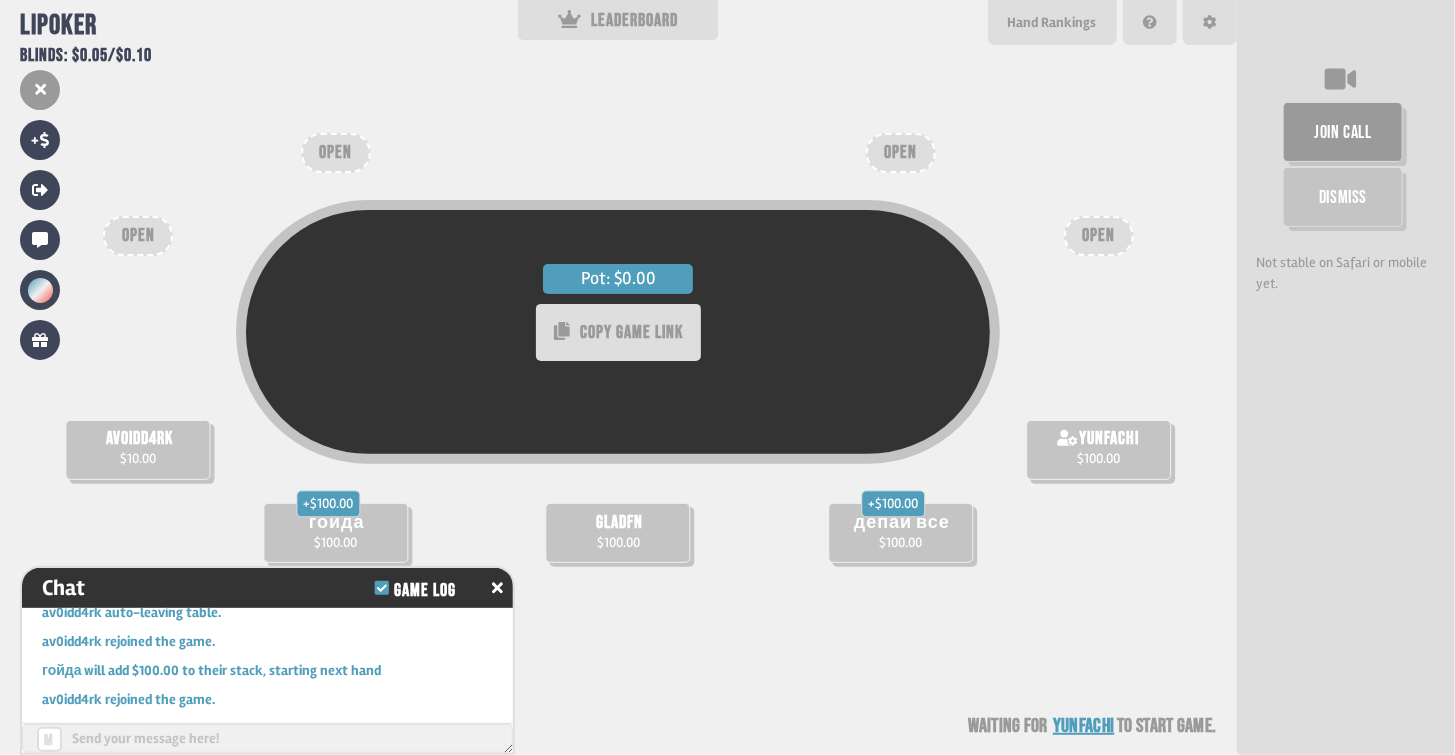 scroll, scrollTop: 598, scrollLeft: 0, axis: vertical 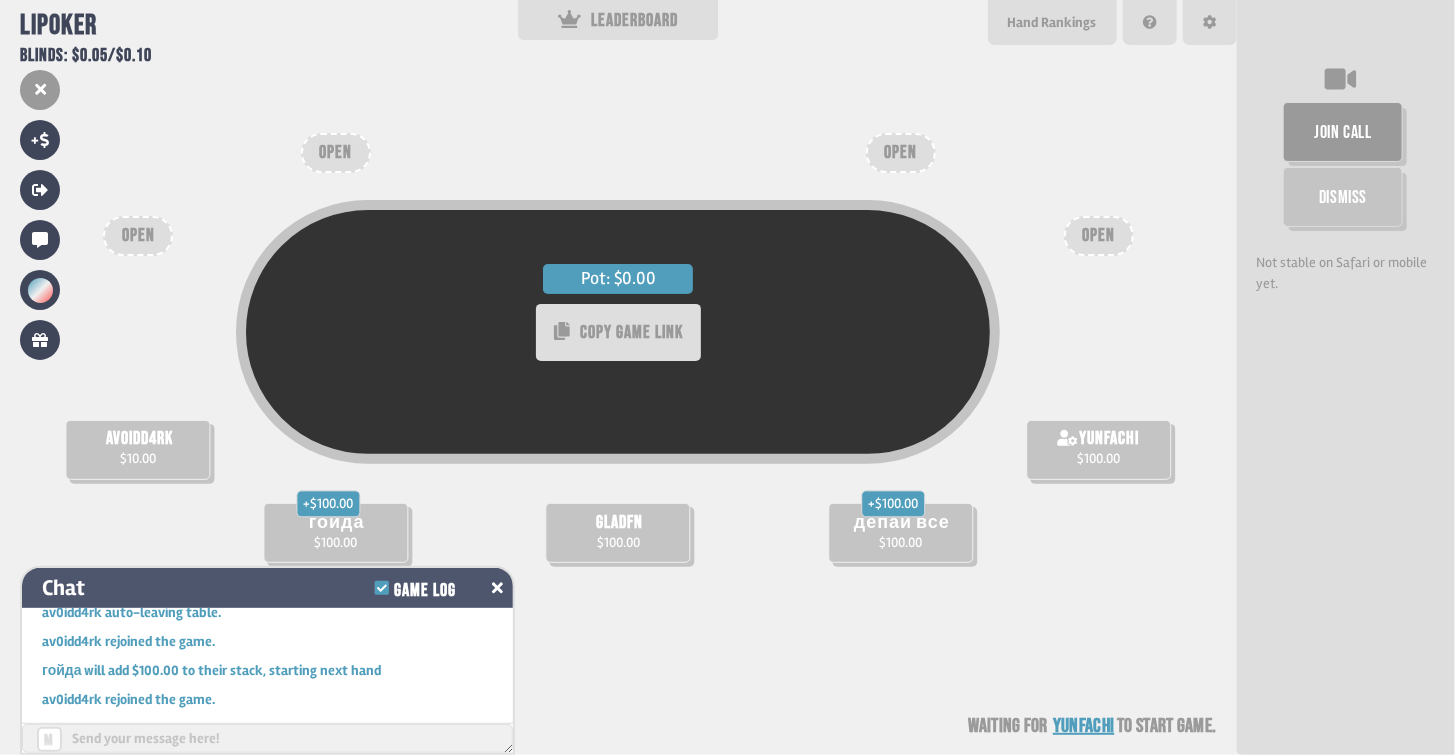 click 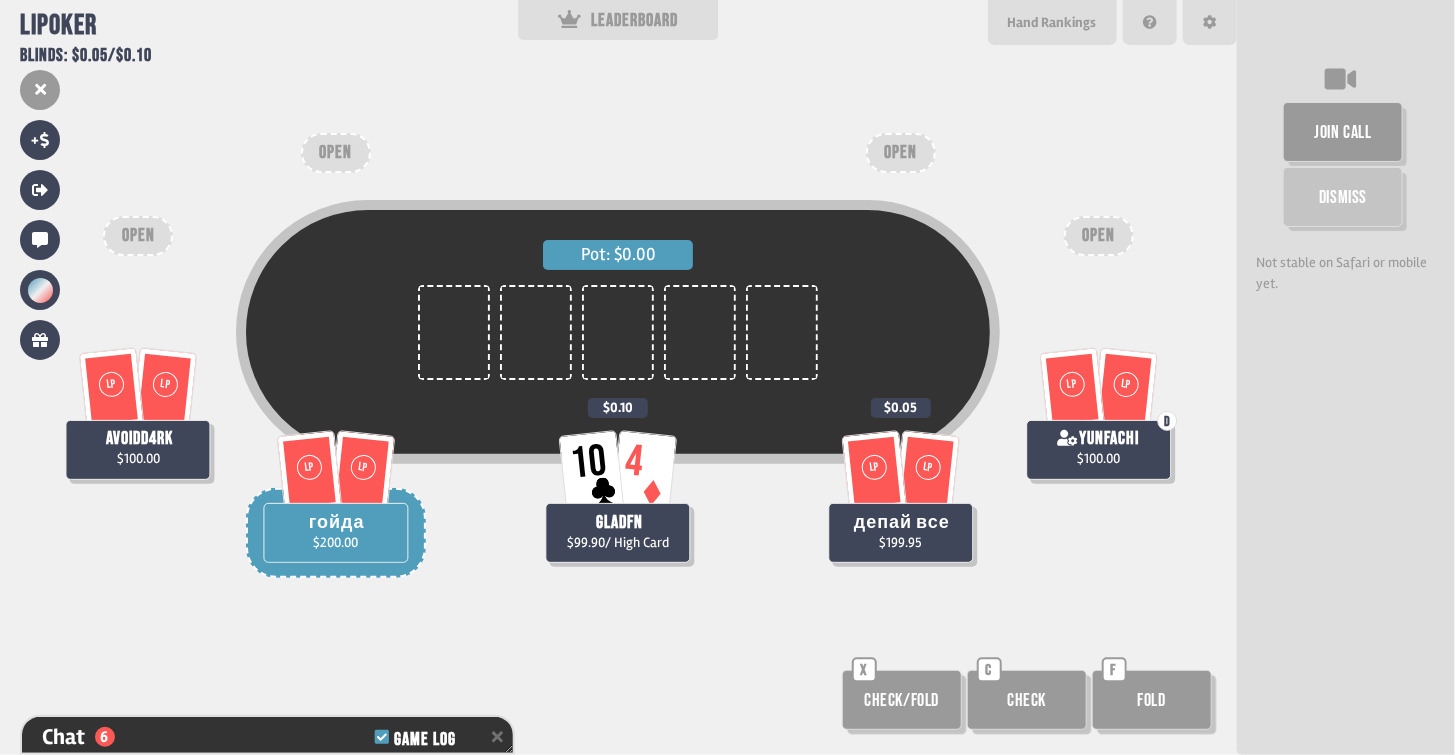 scroll, scrollTop: 98, scrollLeft: 0, axis: vertical 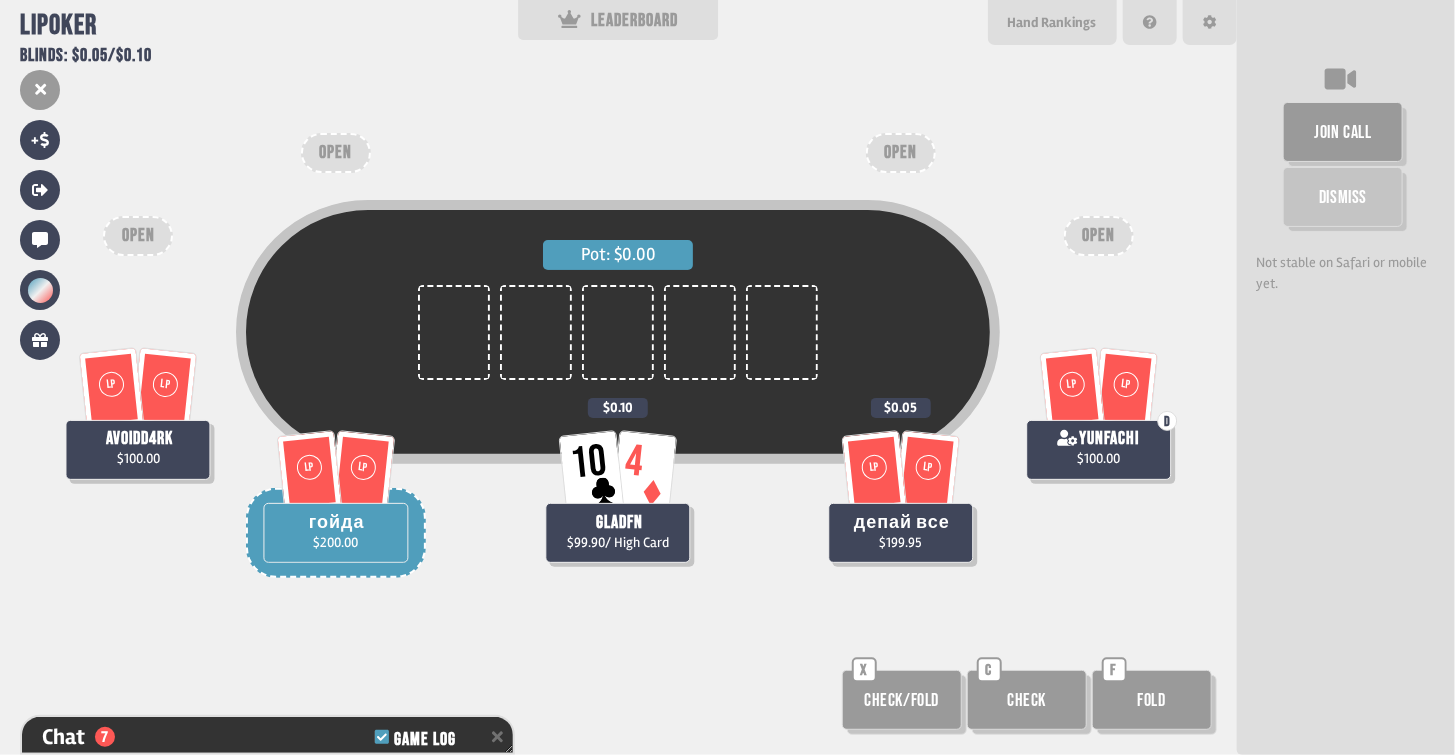 click on "Check" at bounding box center [1027, 700] 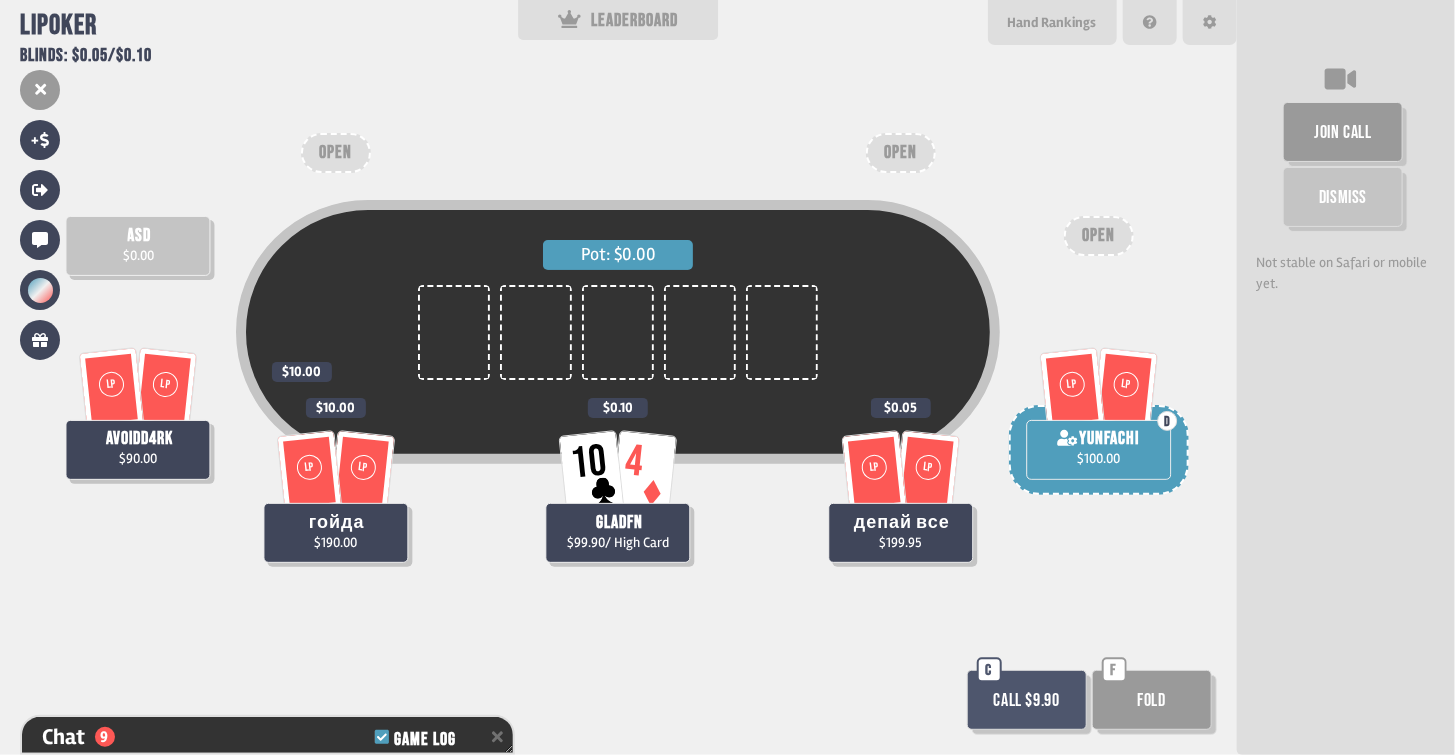 click on "Pot: $0.00   asd $0.00  LP LP av0idd4rk $90.00  $10.00  LP LP гойда $190.00  $10.00  10 4 gladfn $99.90   / High Card $0.10  LP LP депай все $199.95  $0.05  LP LP D yunfachi $100.00  OPEN OPEN OPEN Call $9.90 C Fold F" at bounding box center [618, 377] 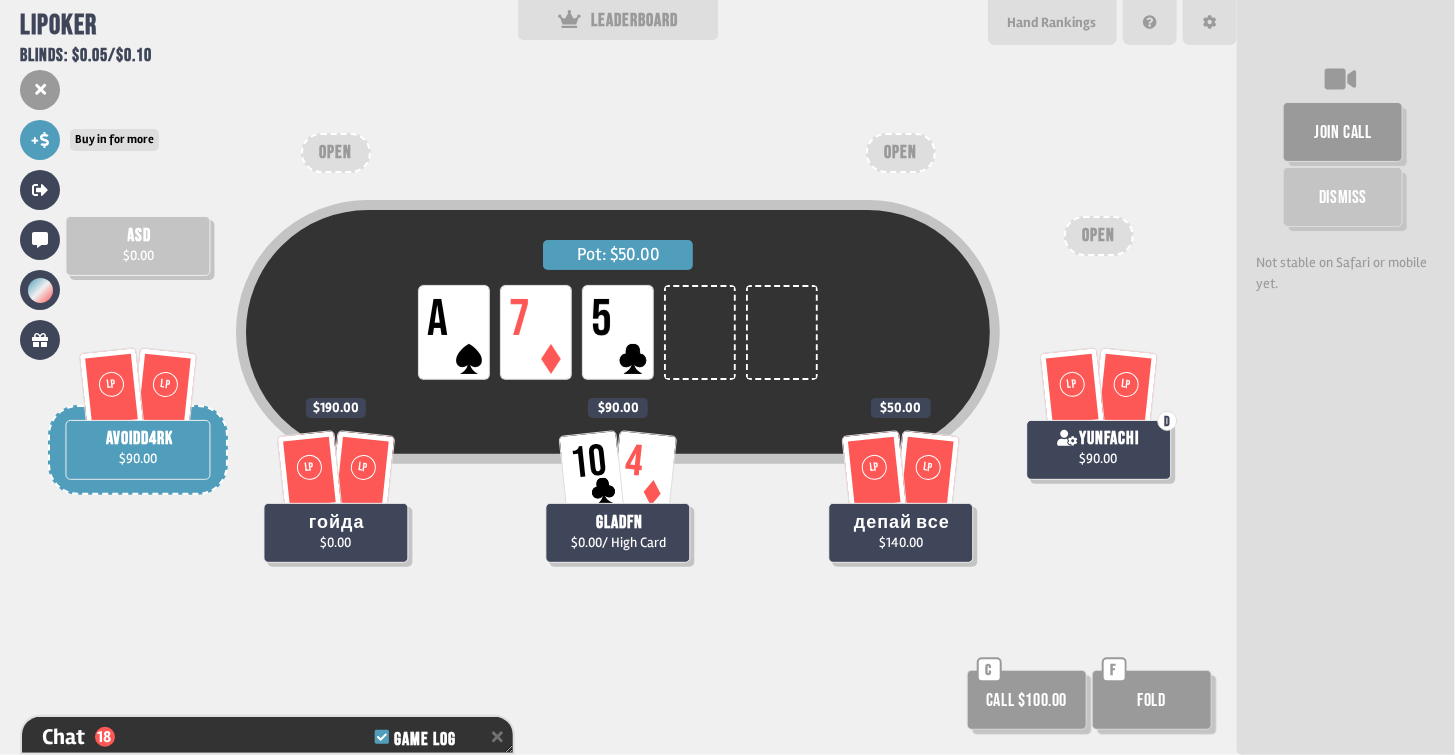 click 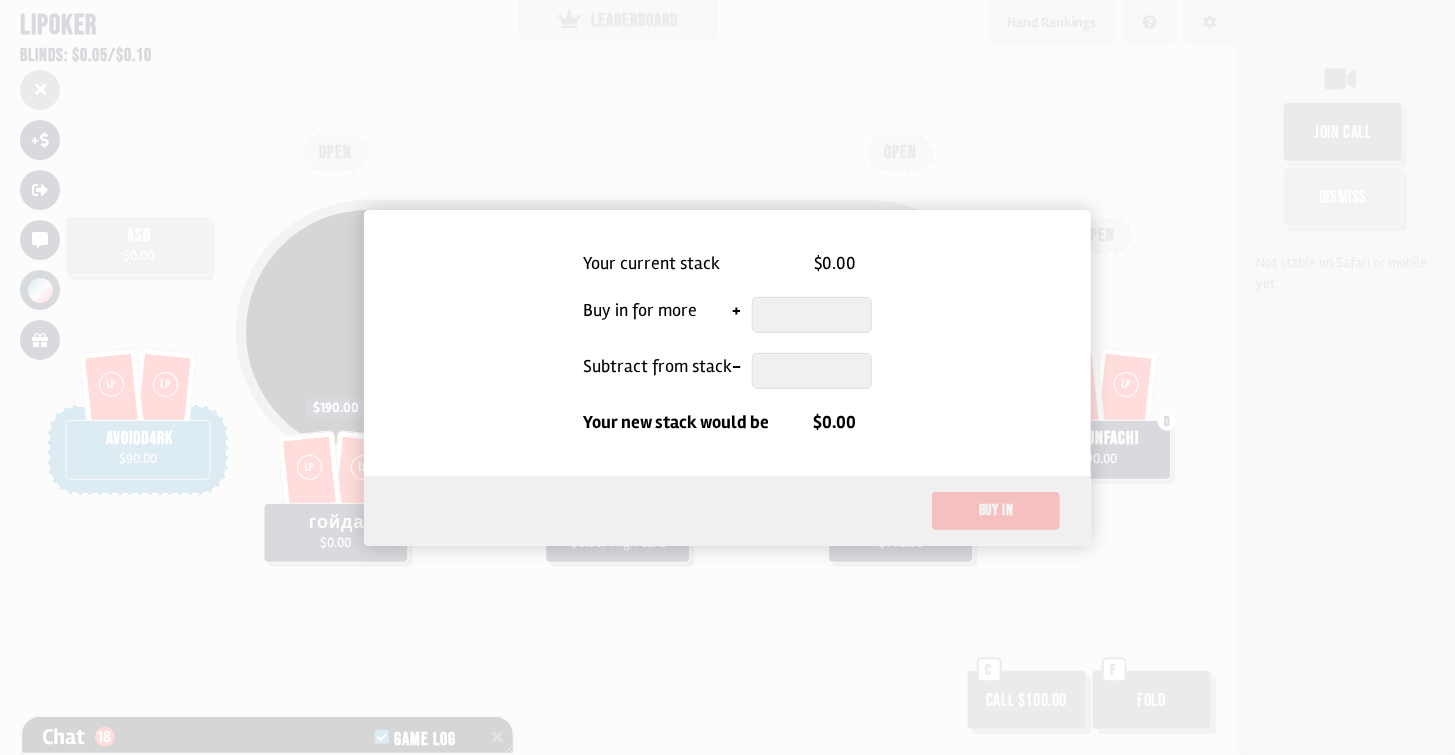 click on "Buy in" at bounding box center [728, 511] 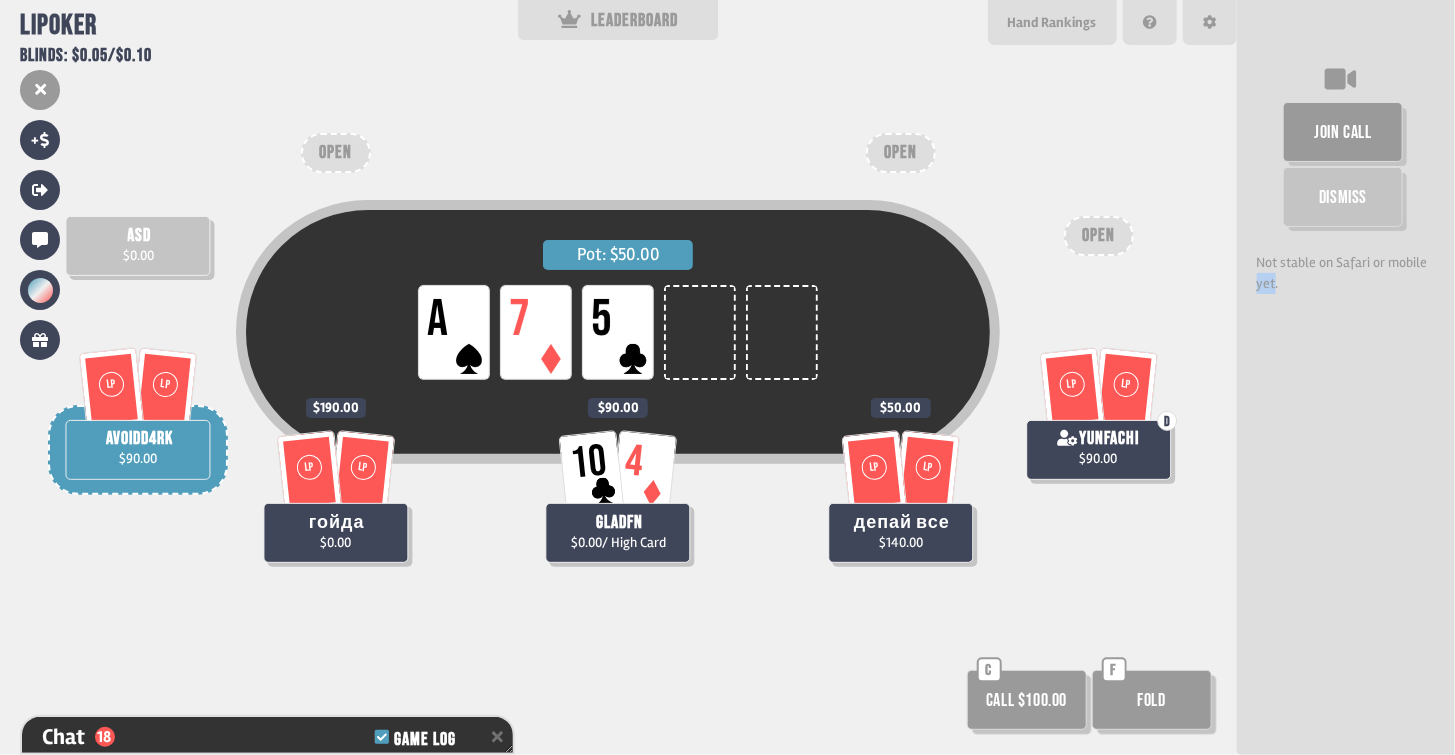 click on "join call Dismiss Not stable on Safari or mobile yet." at bounding box center (1346, 377) 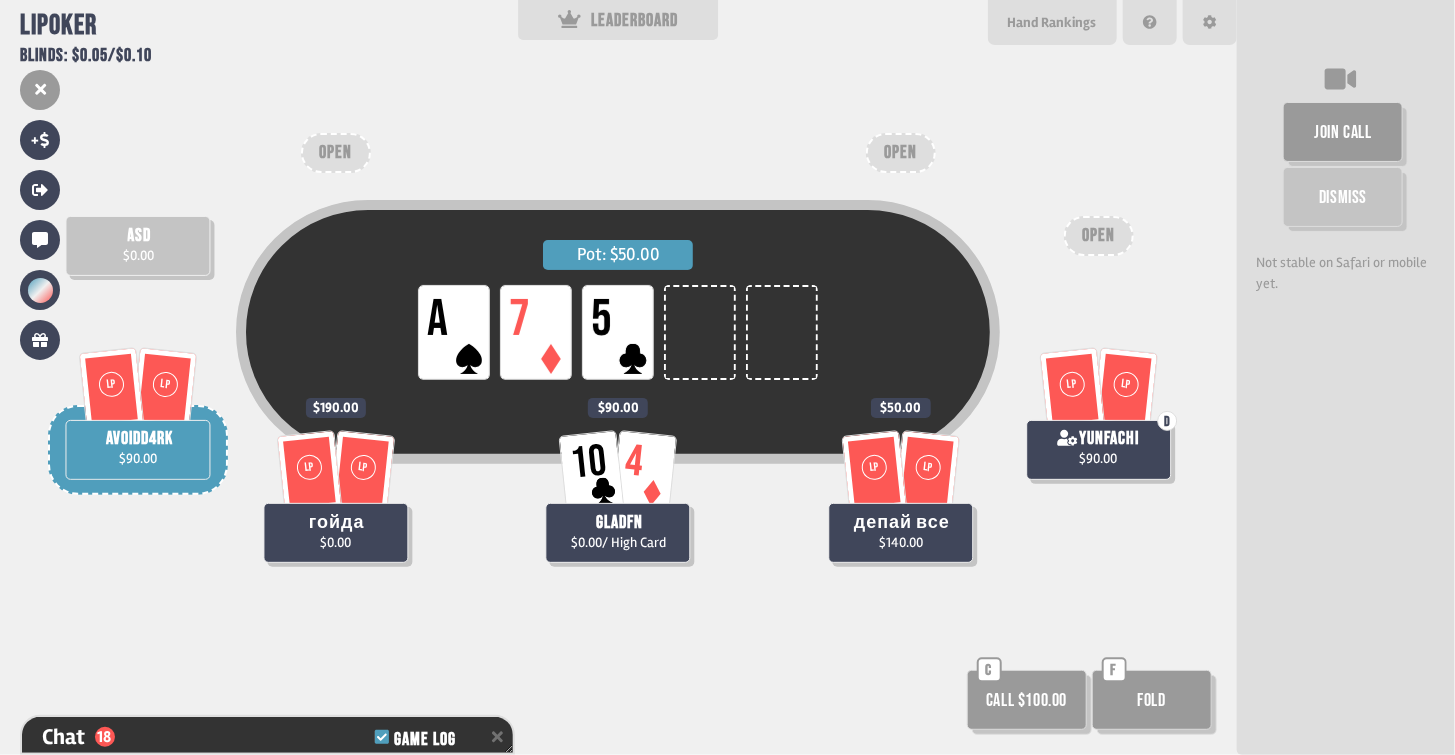 drag, startPoint x: 1241, startPoint y: 493, endPoint x: 1154, endPoint y: 553, distance: 105.68349 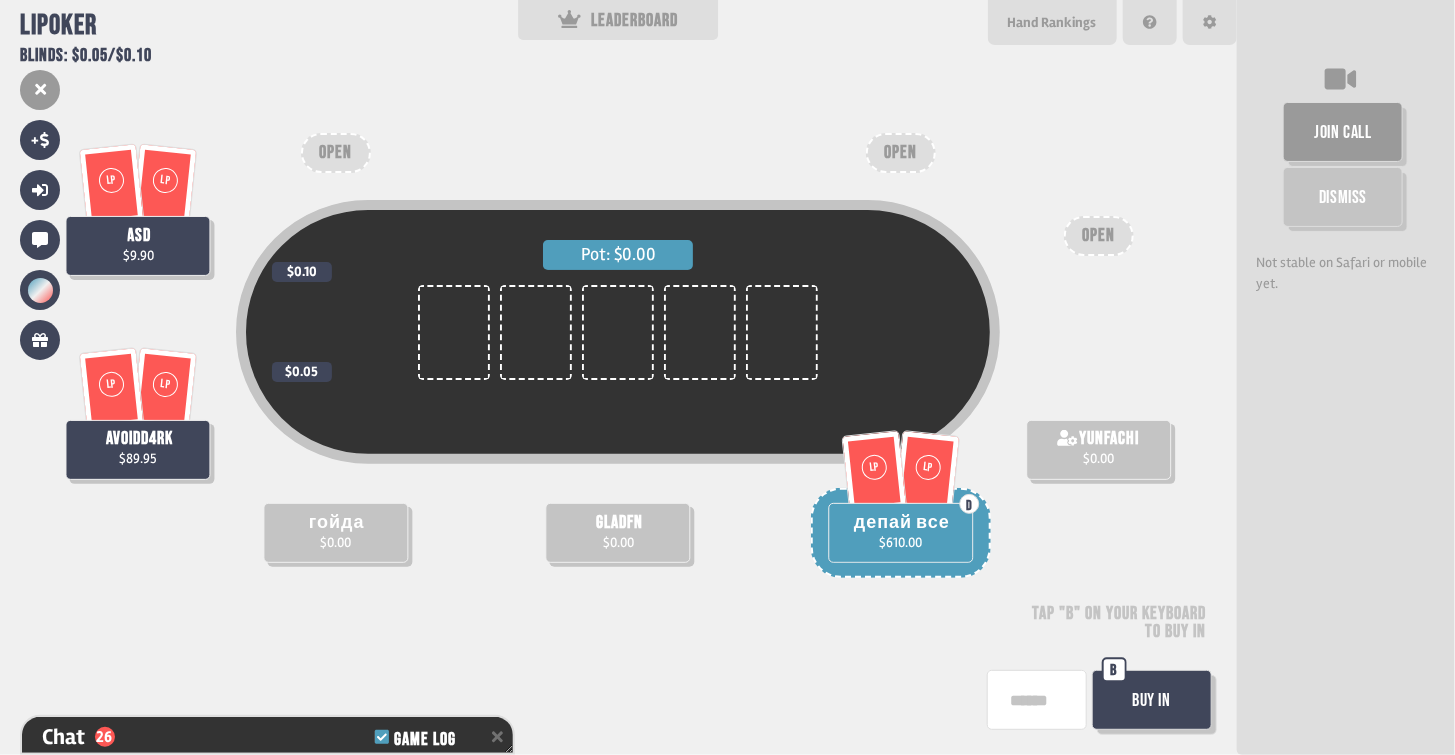scroll, scrollTop: 100, scrollLeft: 0, axis: vertical 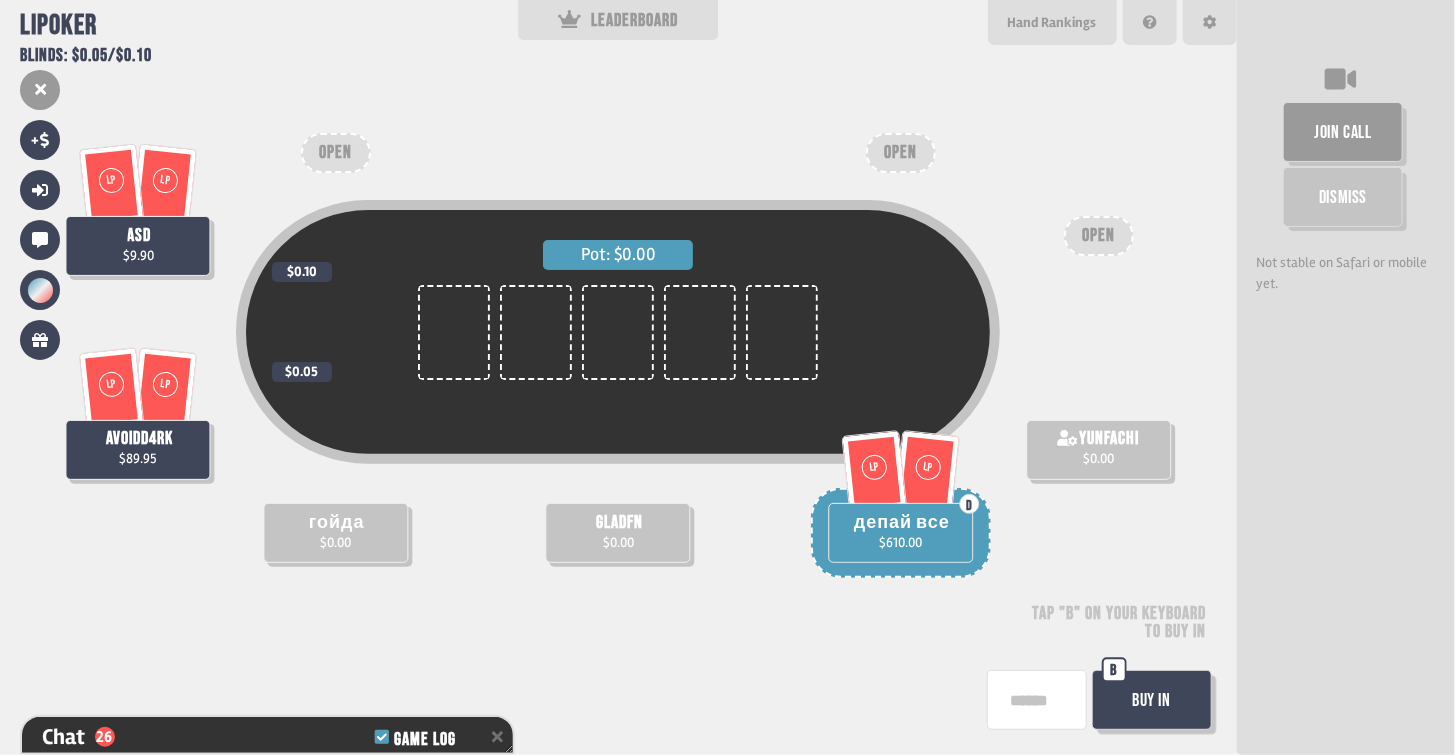 click at bounding box center [1037, 700] 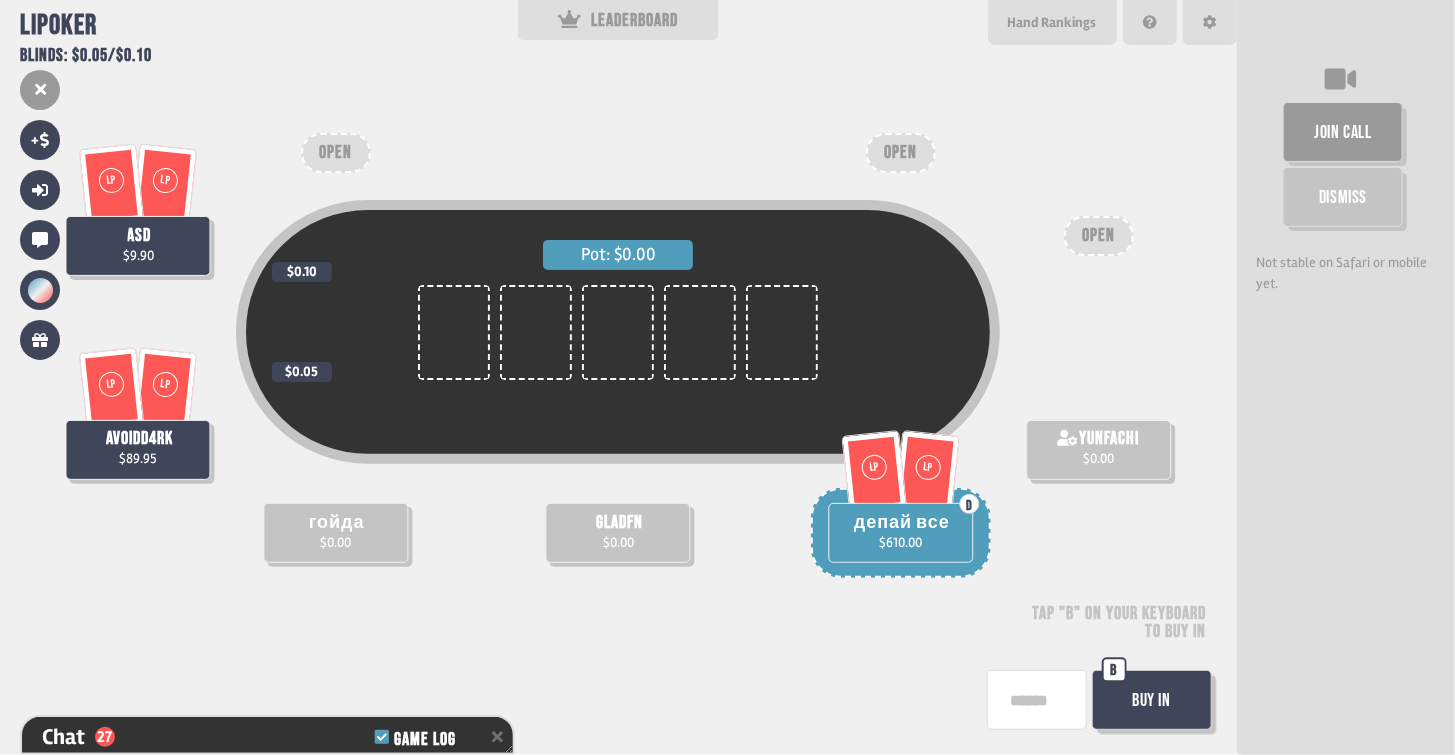 type on "****" 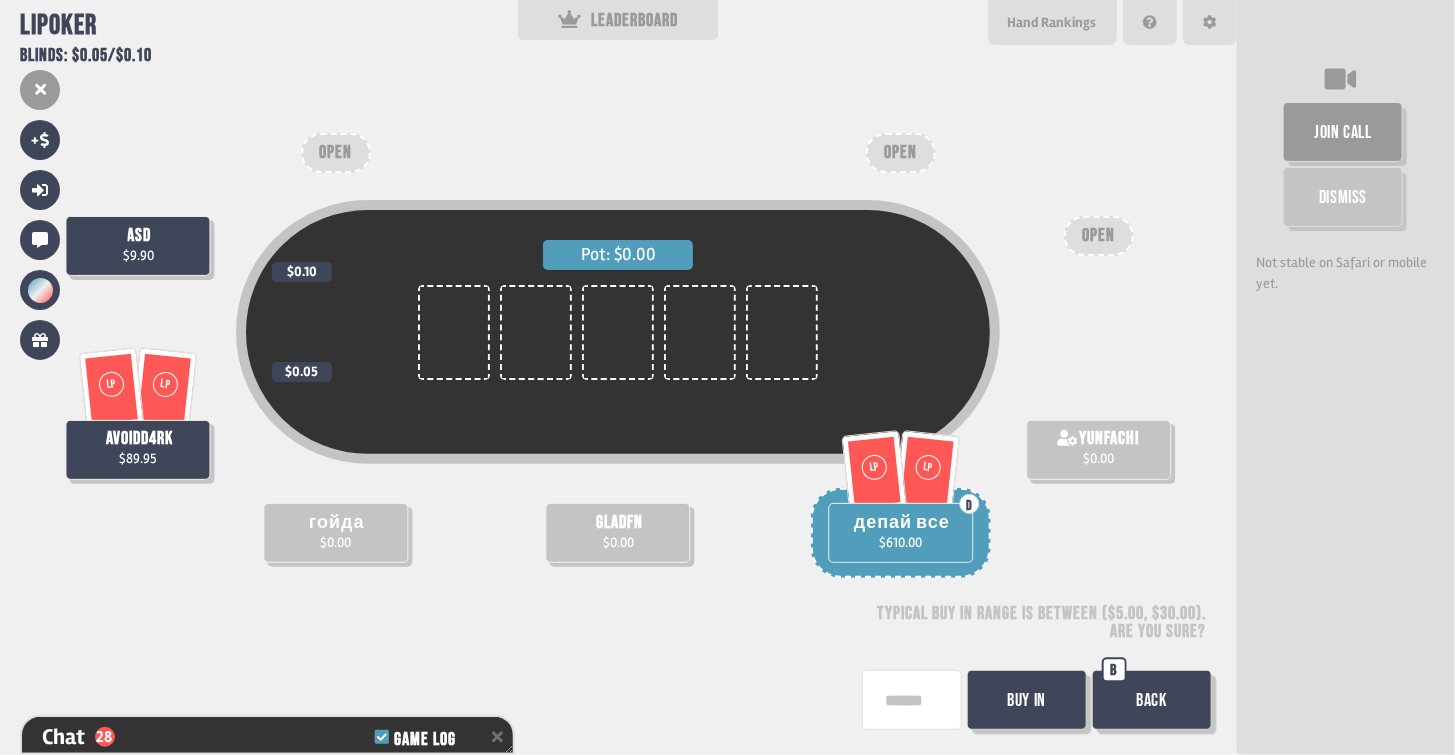 click on "Buy In" at bounding box center (1027, 700) 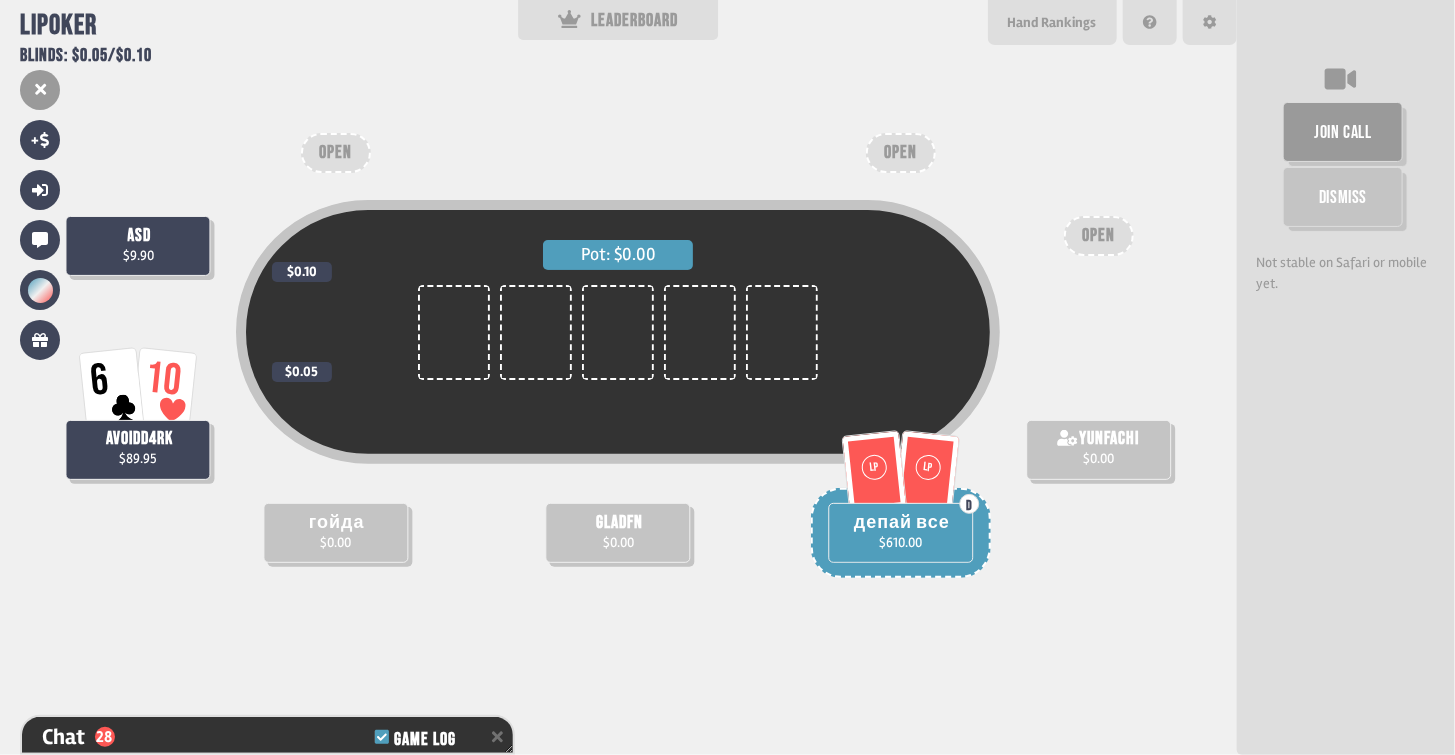 click on "gladfn $0.00" at bounding box center [618, 533] 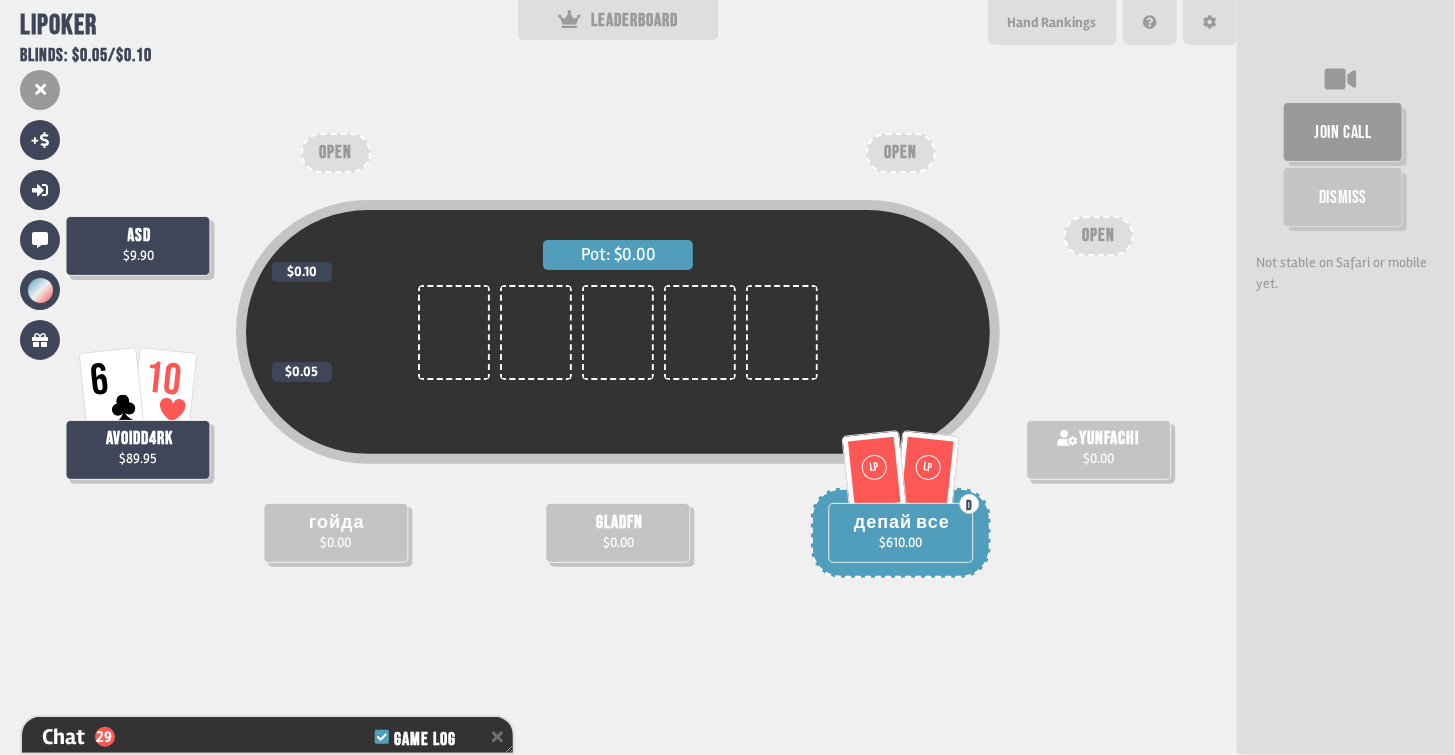 click on "$0.00" at bounding box center (618, 542) 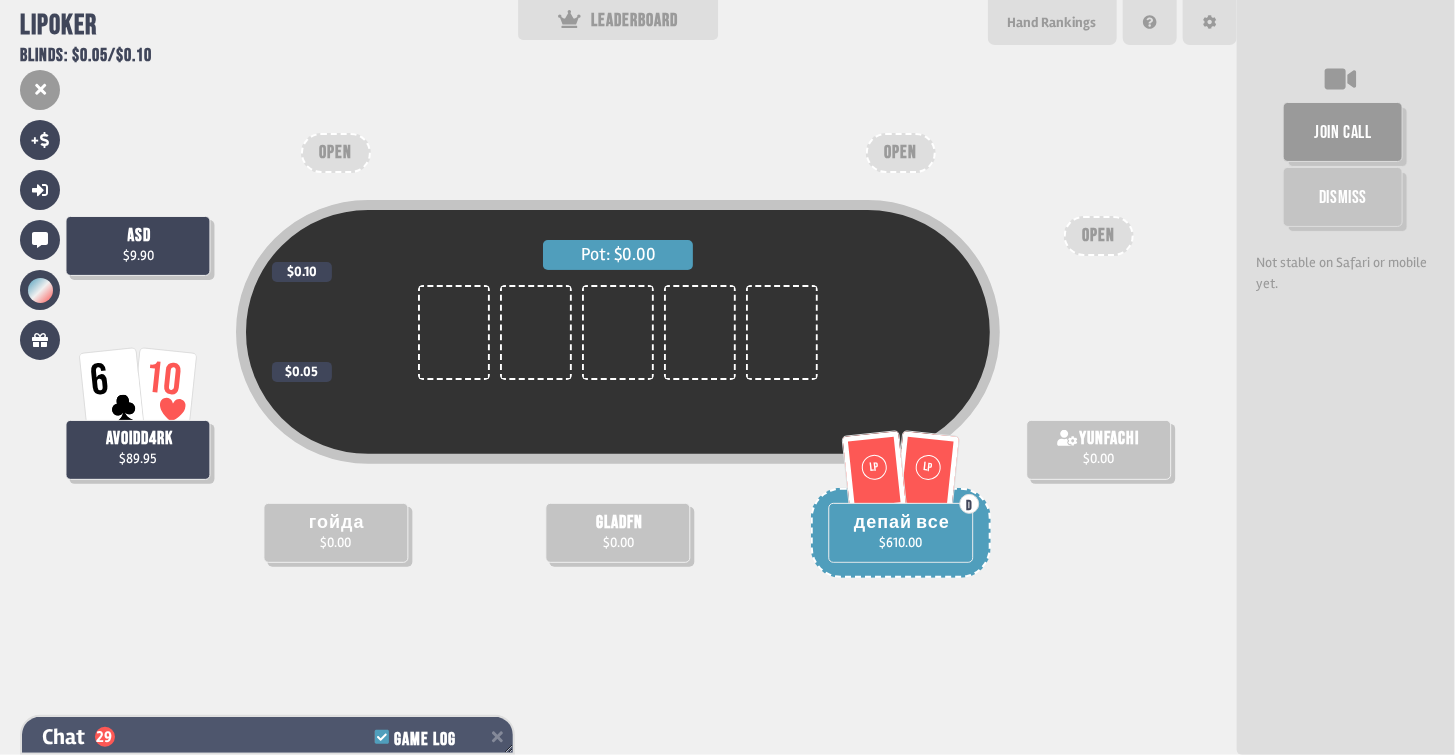 click at bounding box center [497, 737] 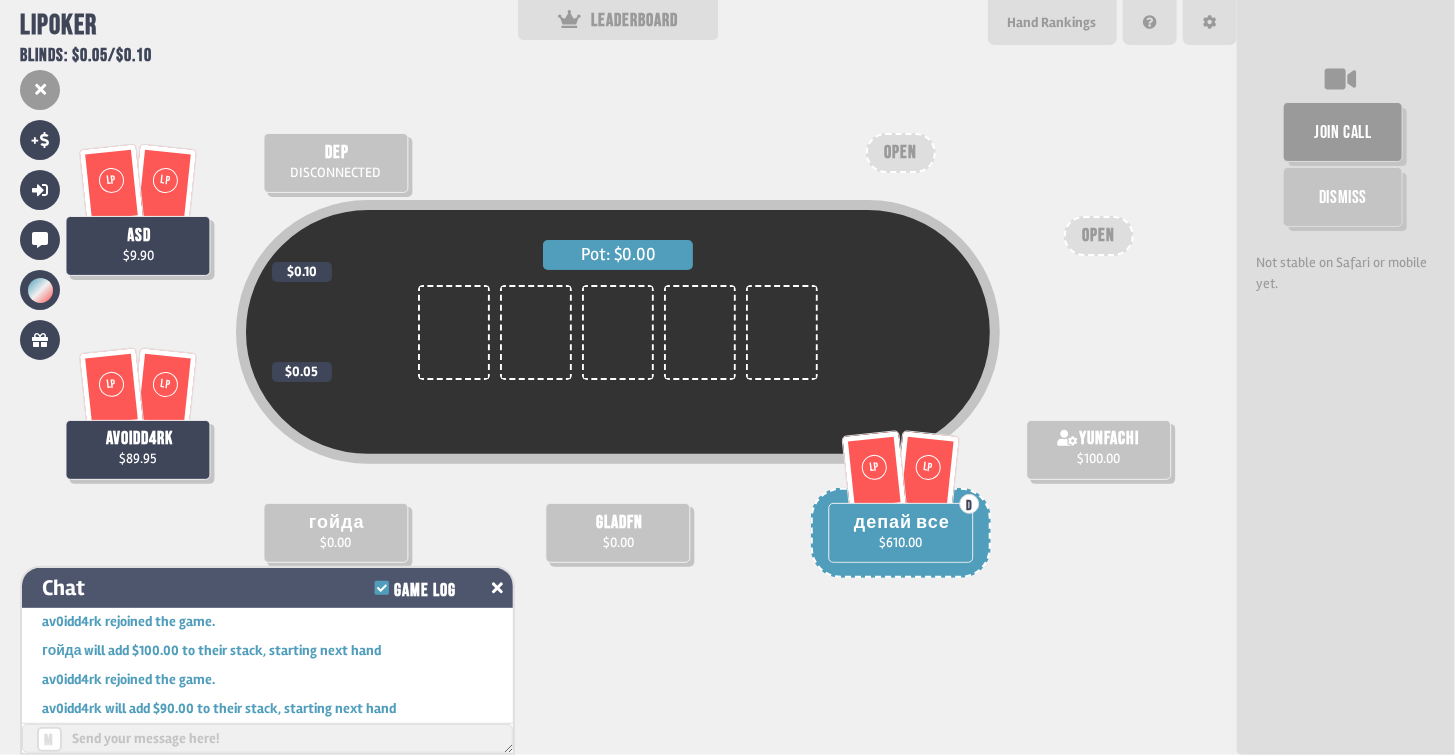 click 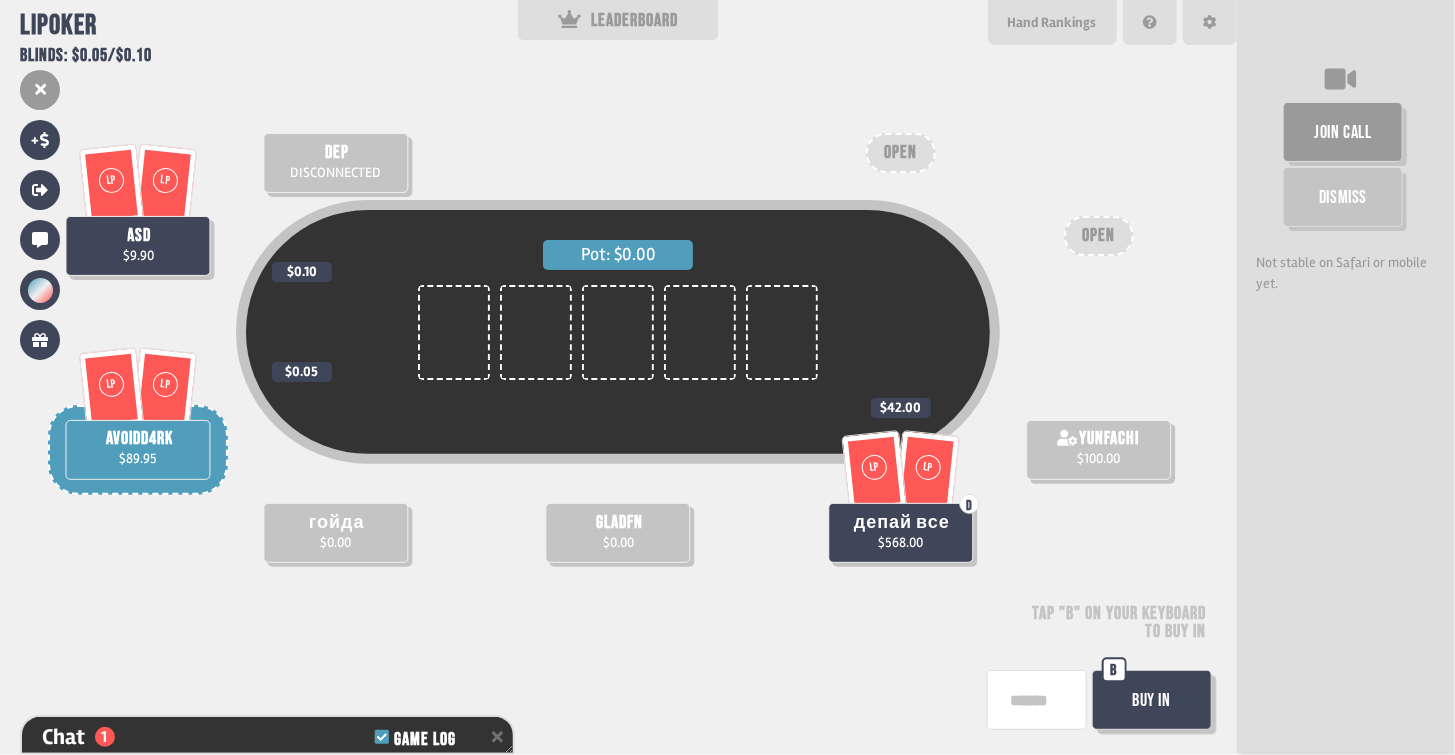 click at bounding box center (1037, 700) 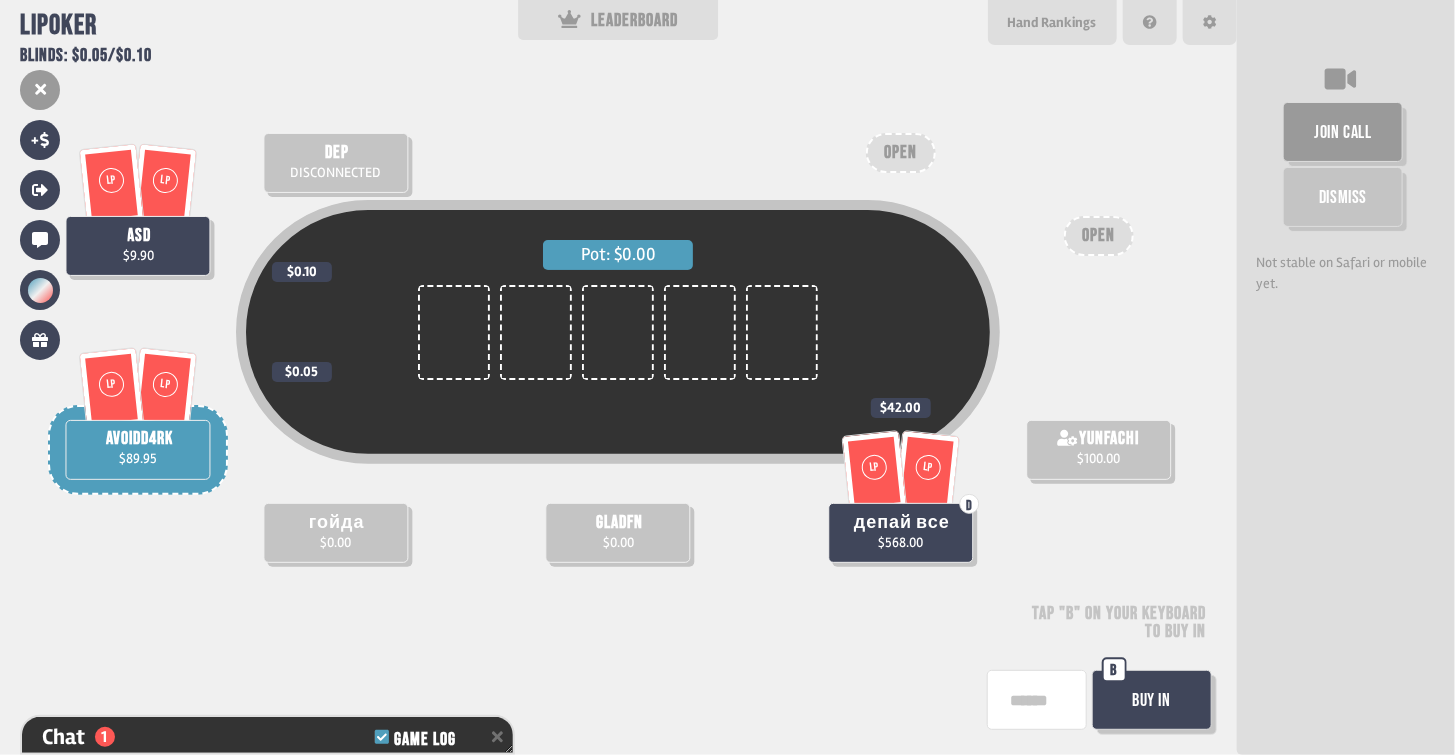 scroll, scrollTop: 0, scrollLeft: 22, axis: horizontal 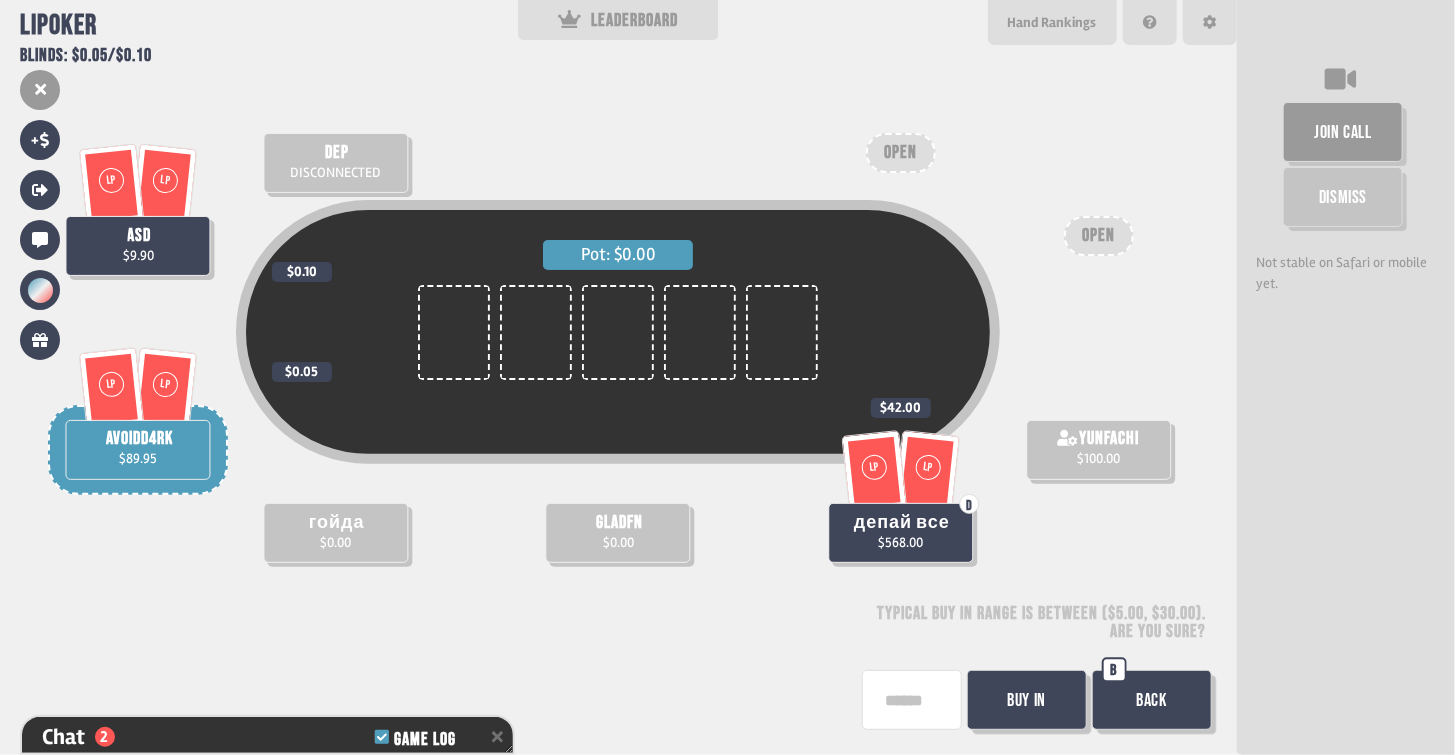 click on "Buy In" at bounding box center (1027, 700) 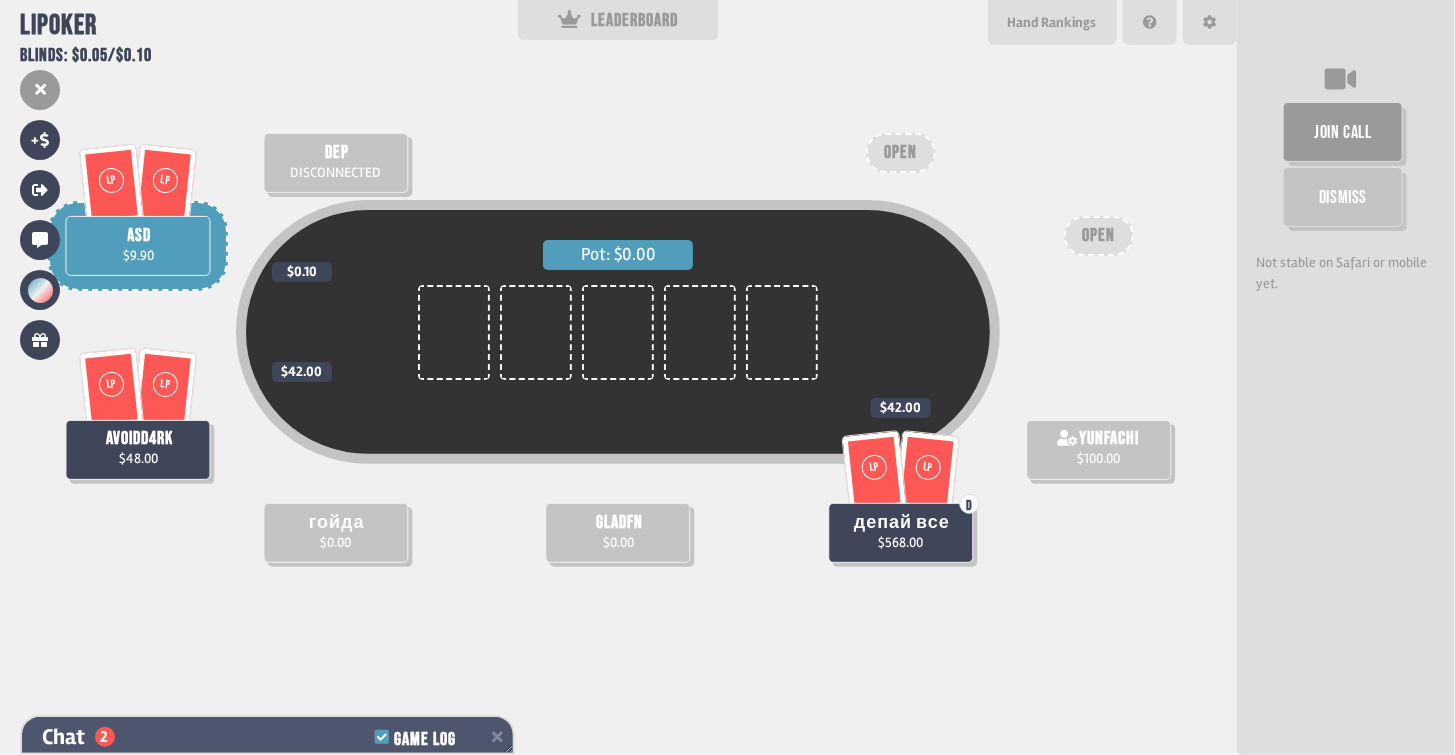 click on "Chat   2 Game Log" at bounding box center (267, 737) 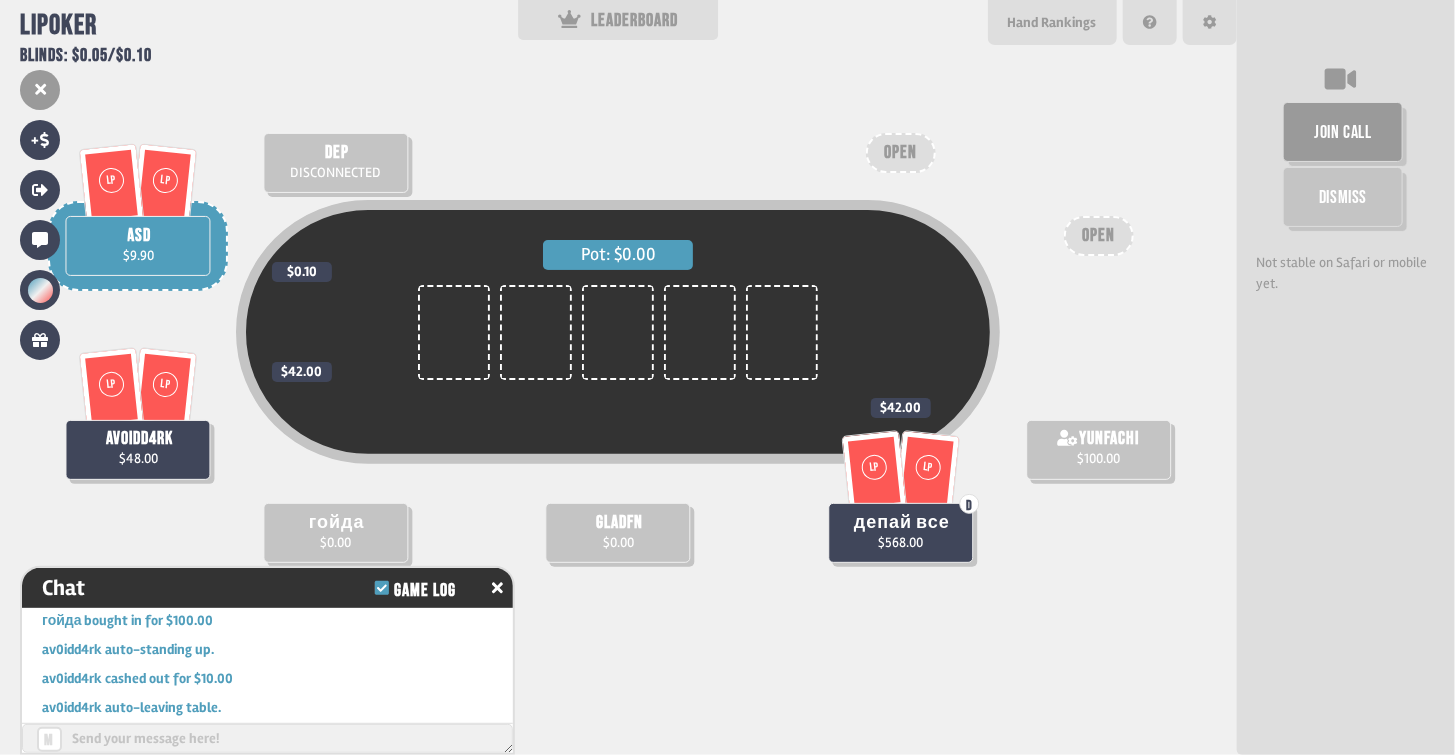scroll, scrollTop: 487, scrollLeft: 0, axis: vertical 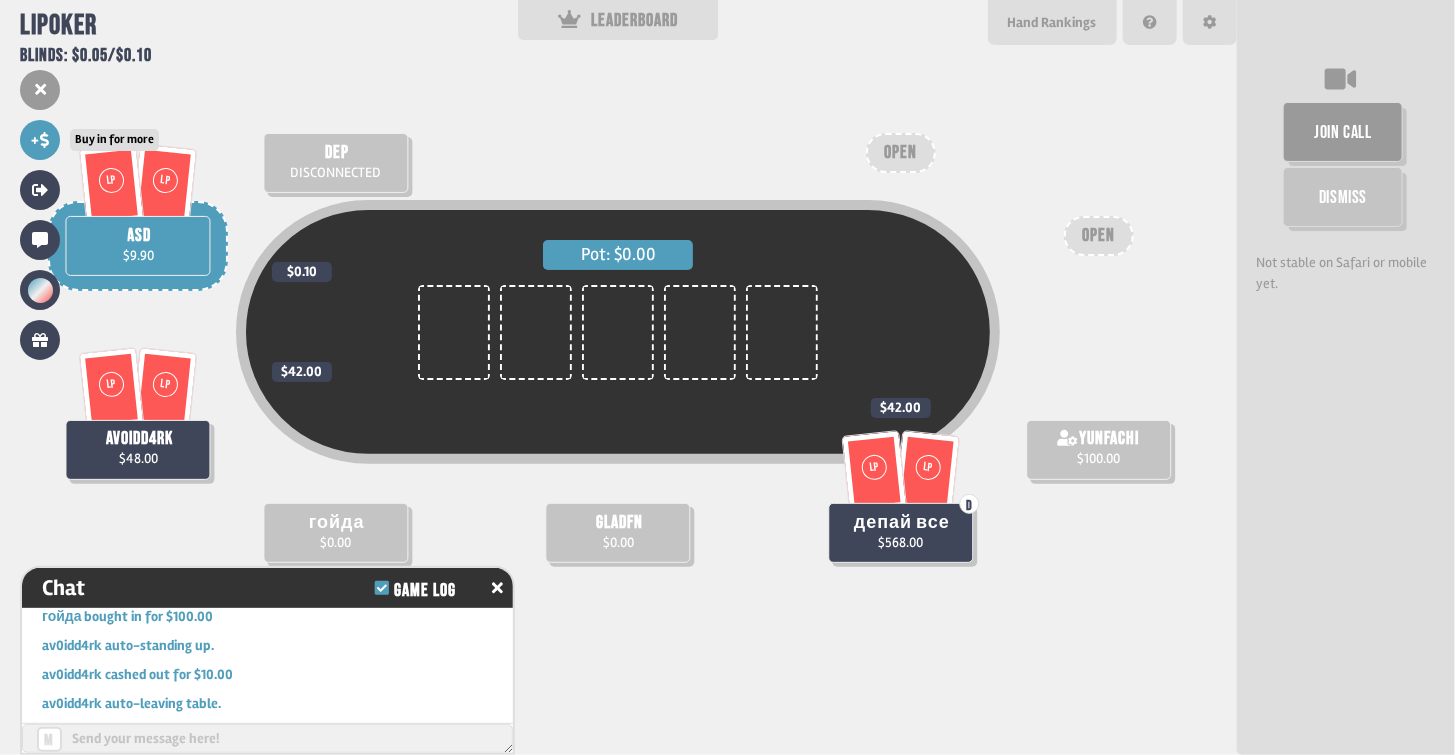 click on "+" at bounding box center (40, 140) 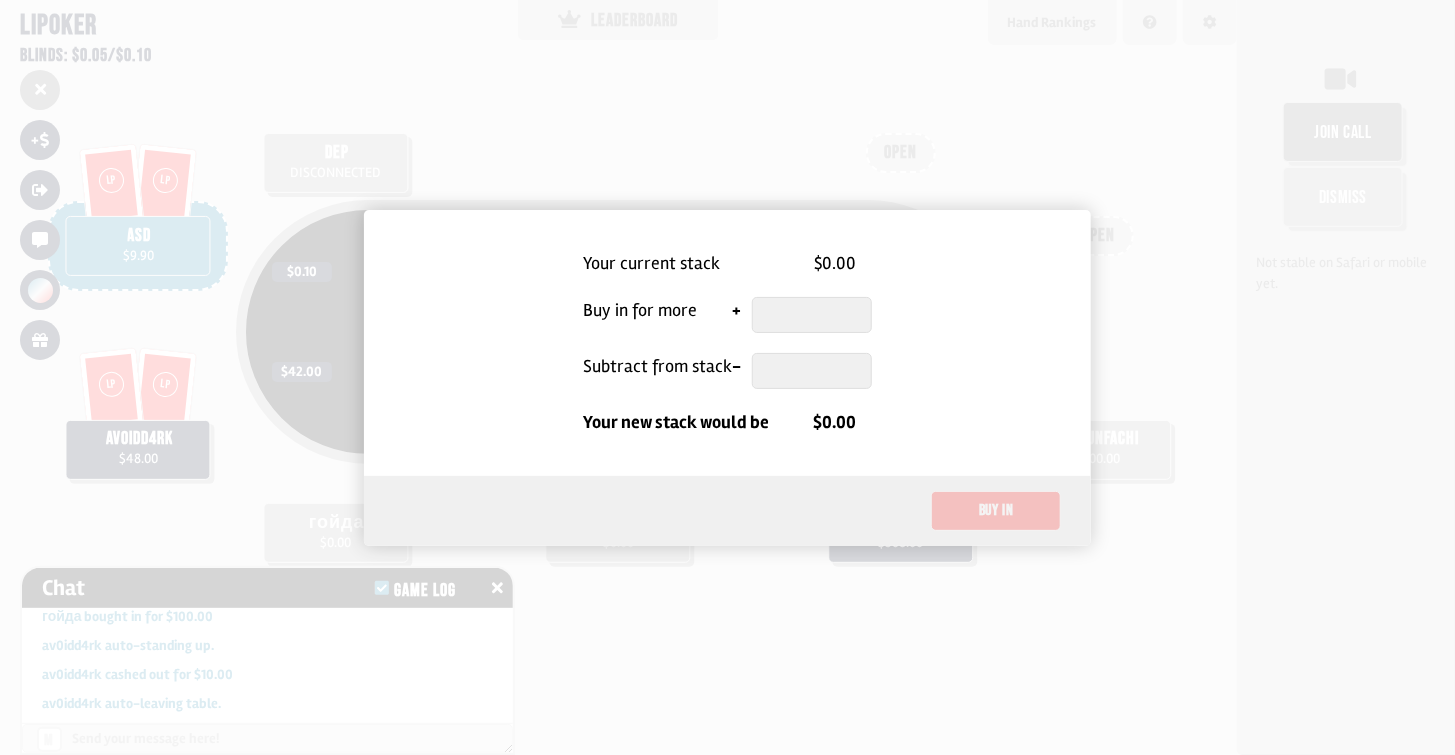 click at bounding box center [812, 371] 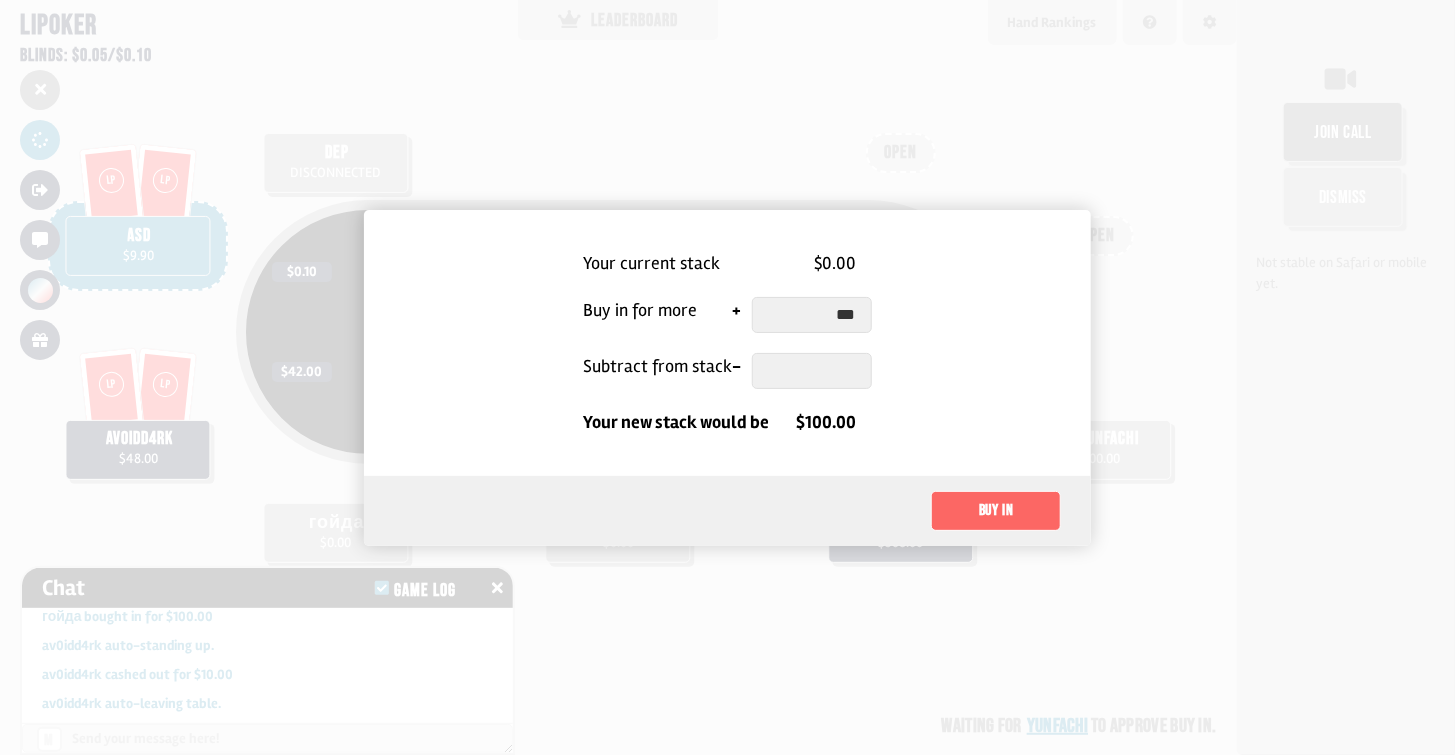 type on "***" 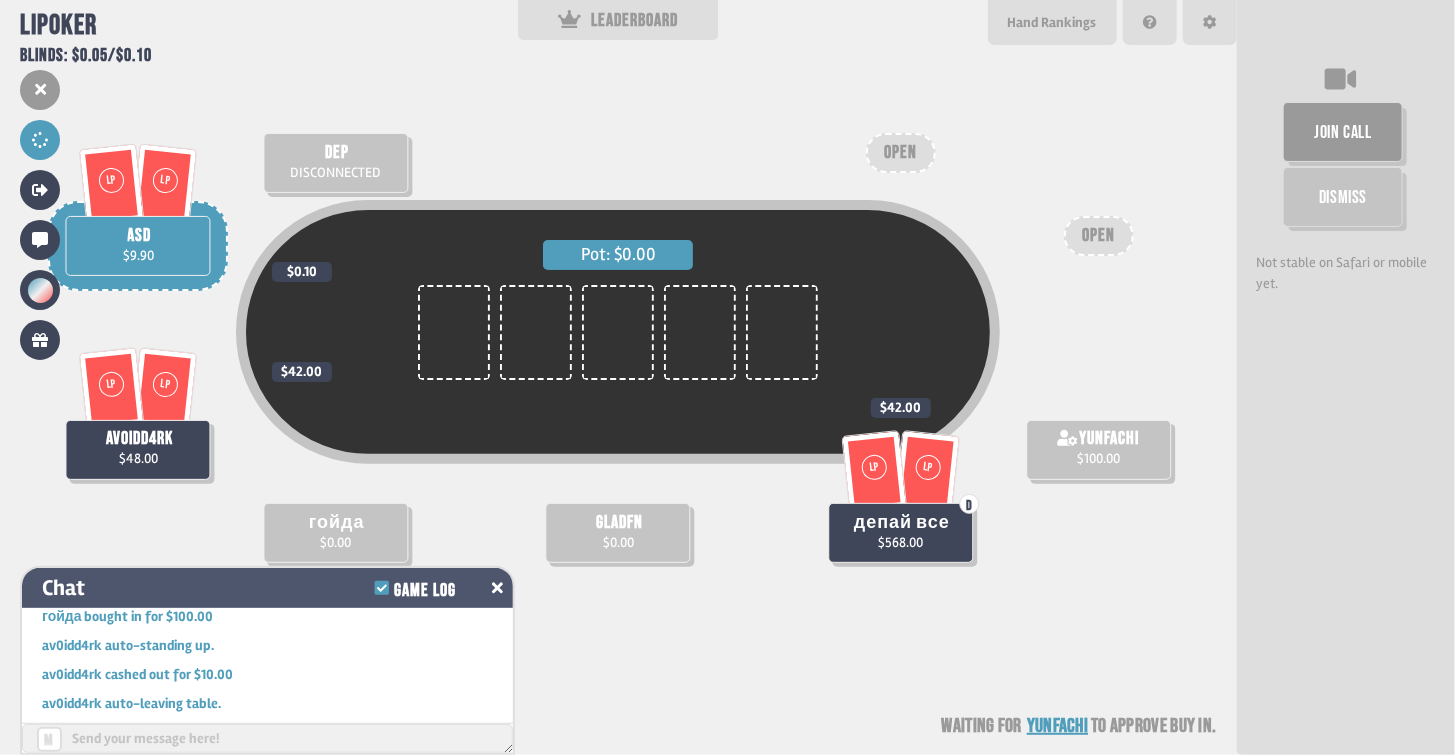 click 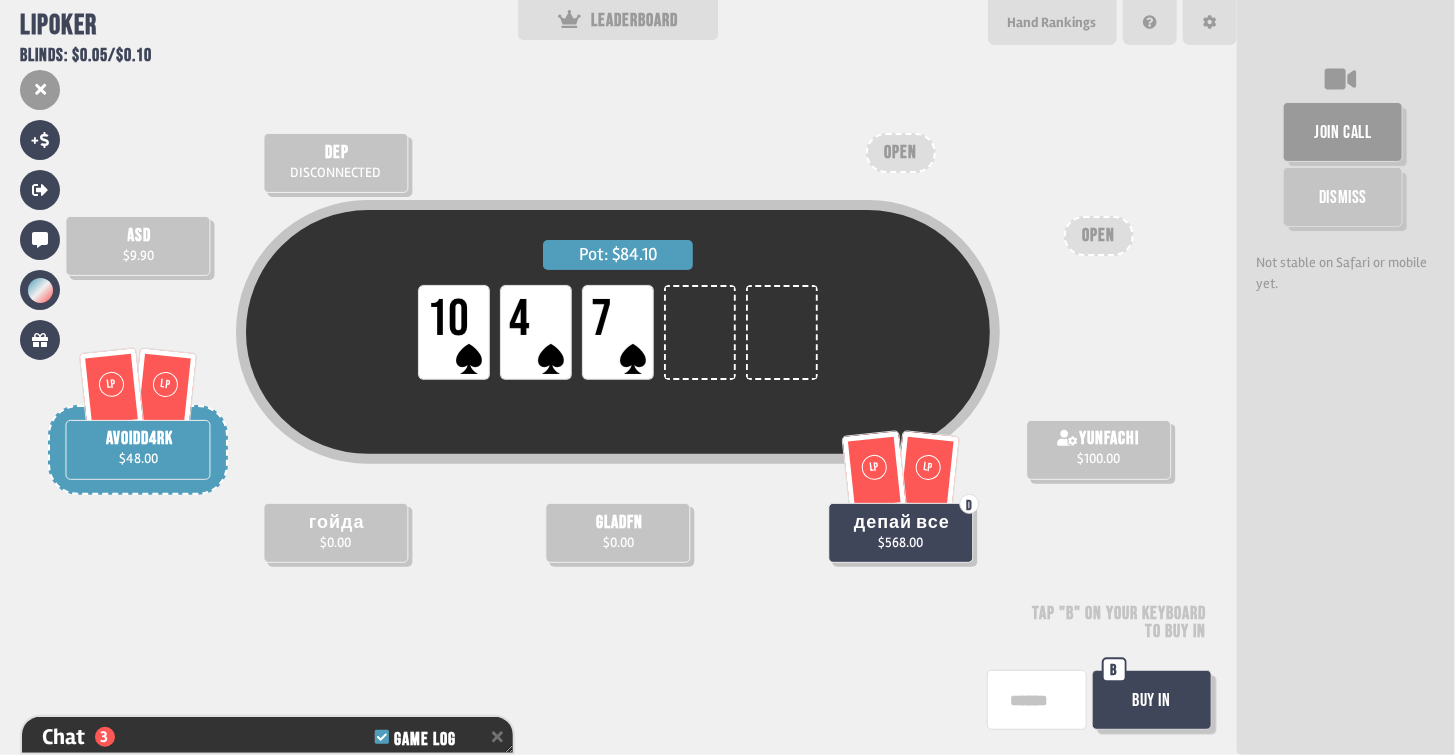 click on "*" at bounding box center (1037, 700) 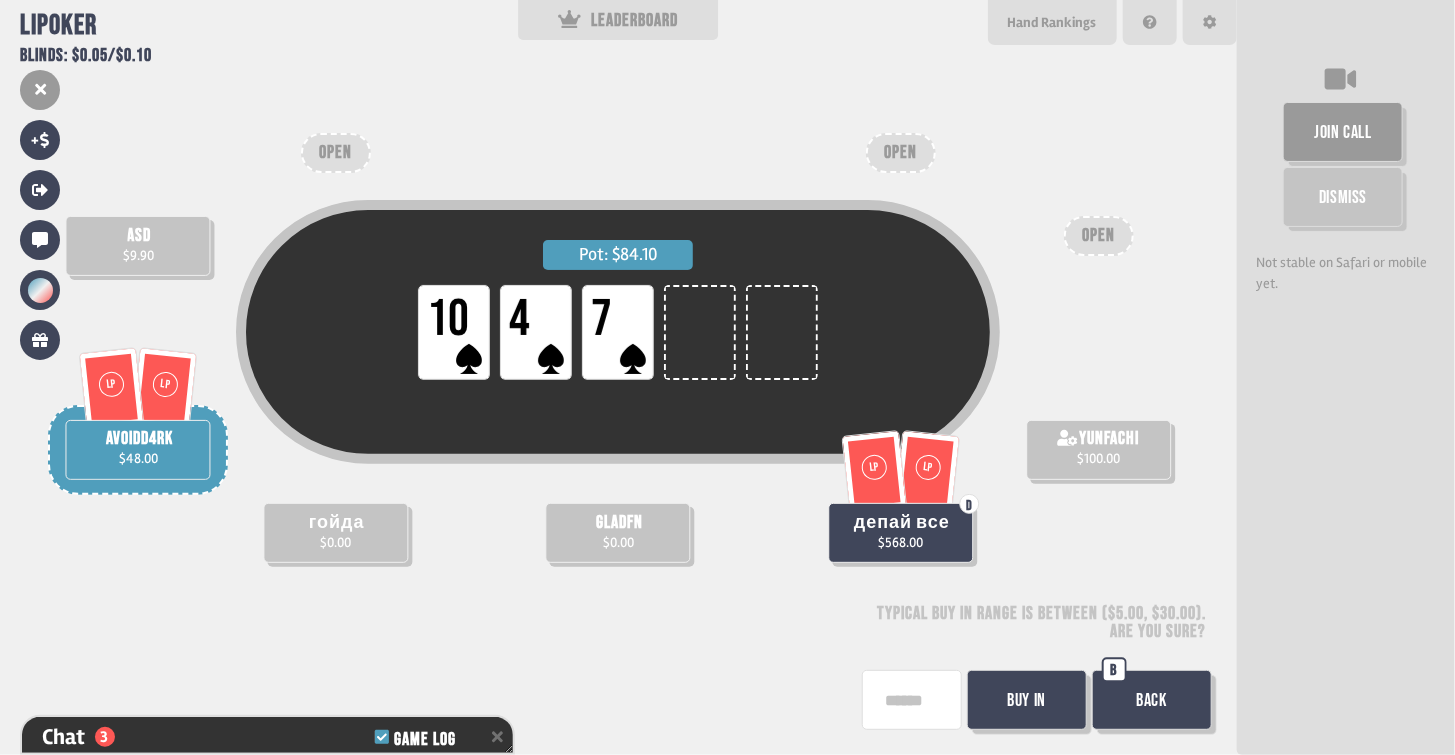 click on "Buy In" at bounding box center (1027, 700) 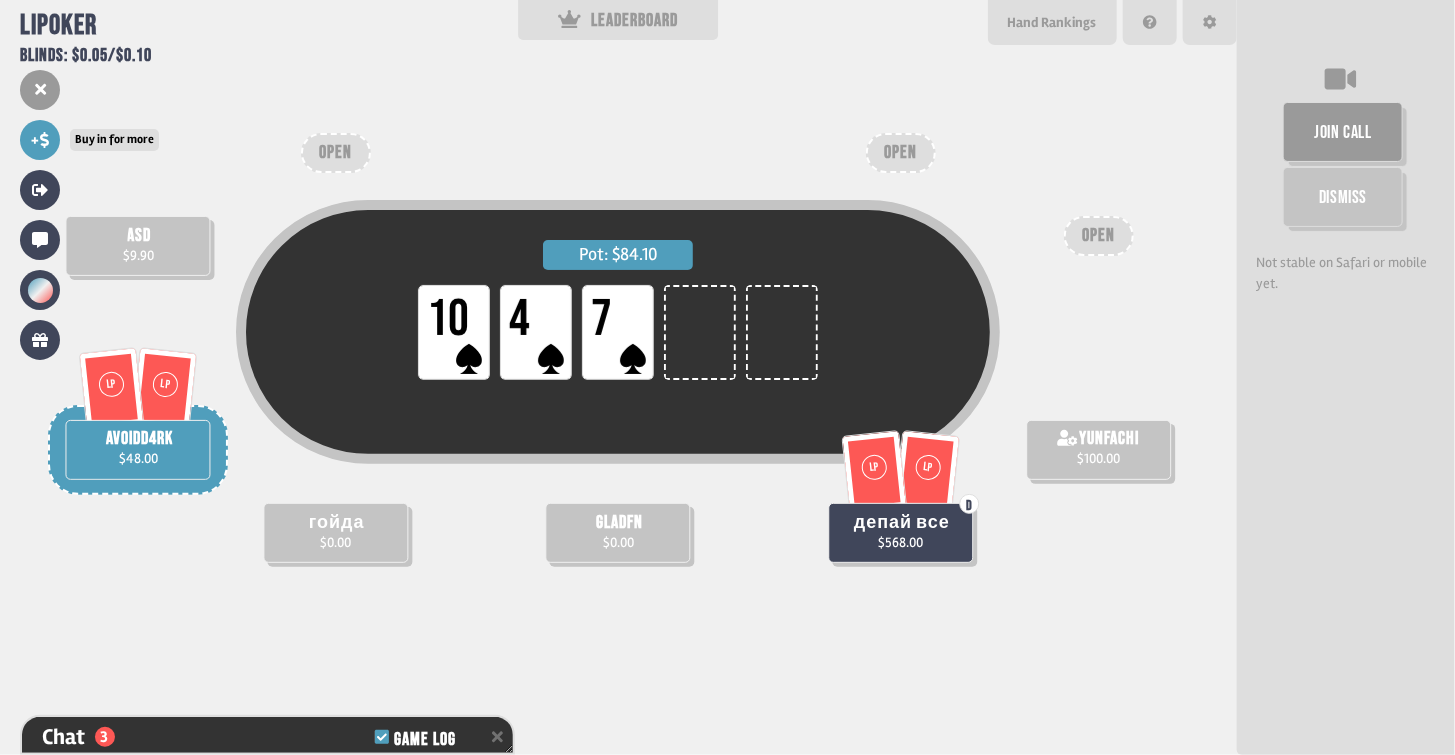 click on "+" at bounding box center [40, 140] 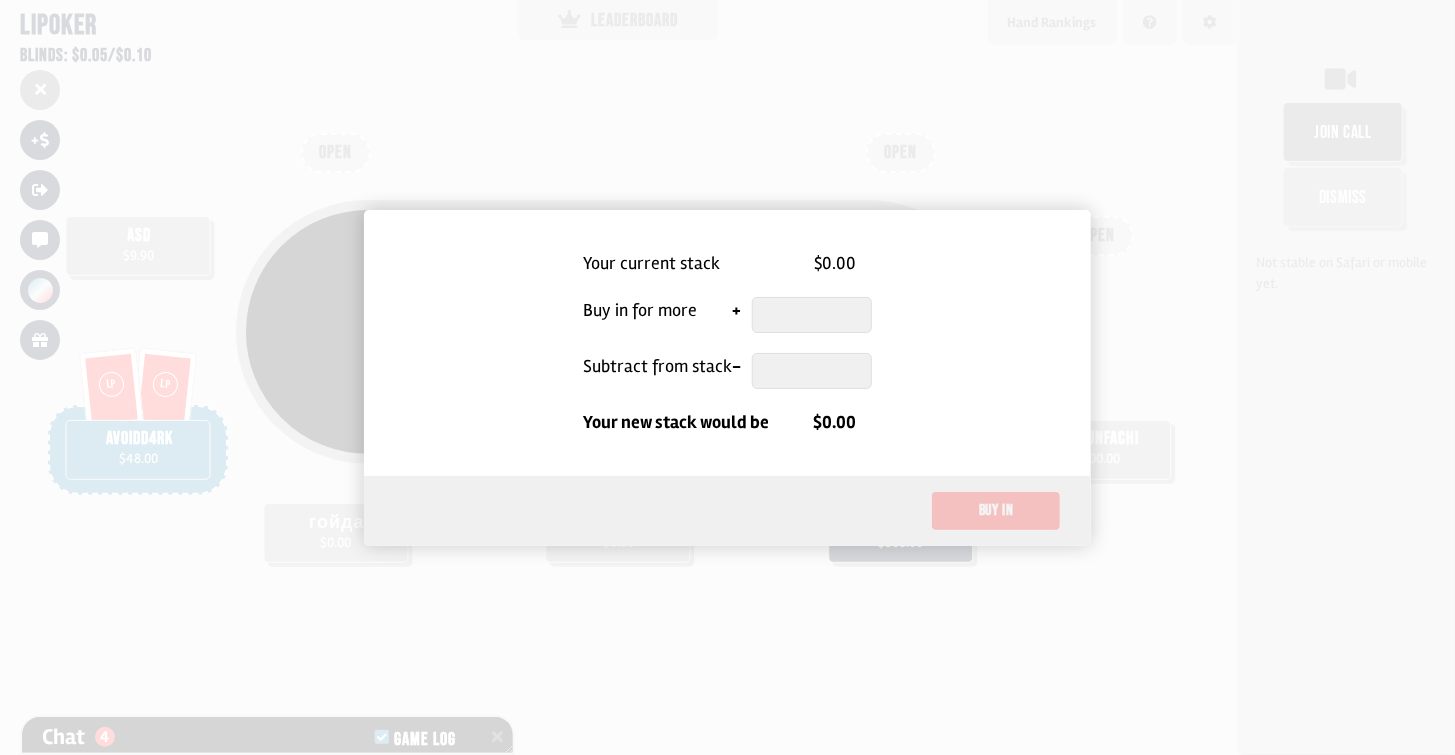 click at bounding box center (812, 315) 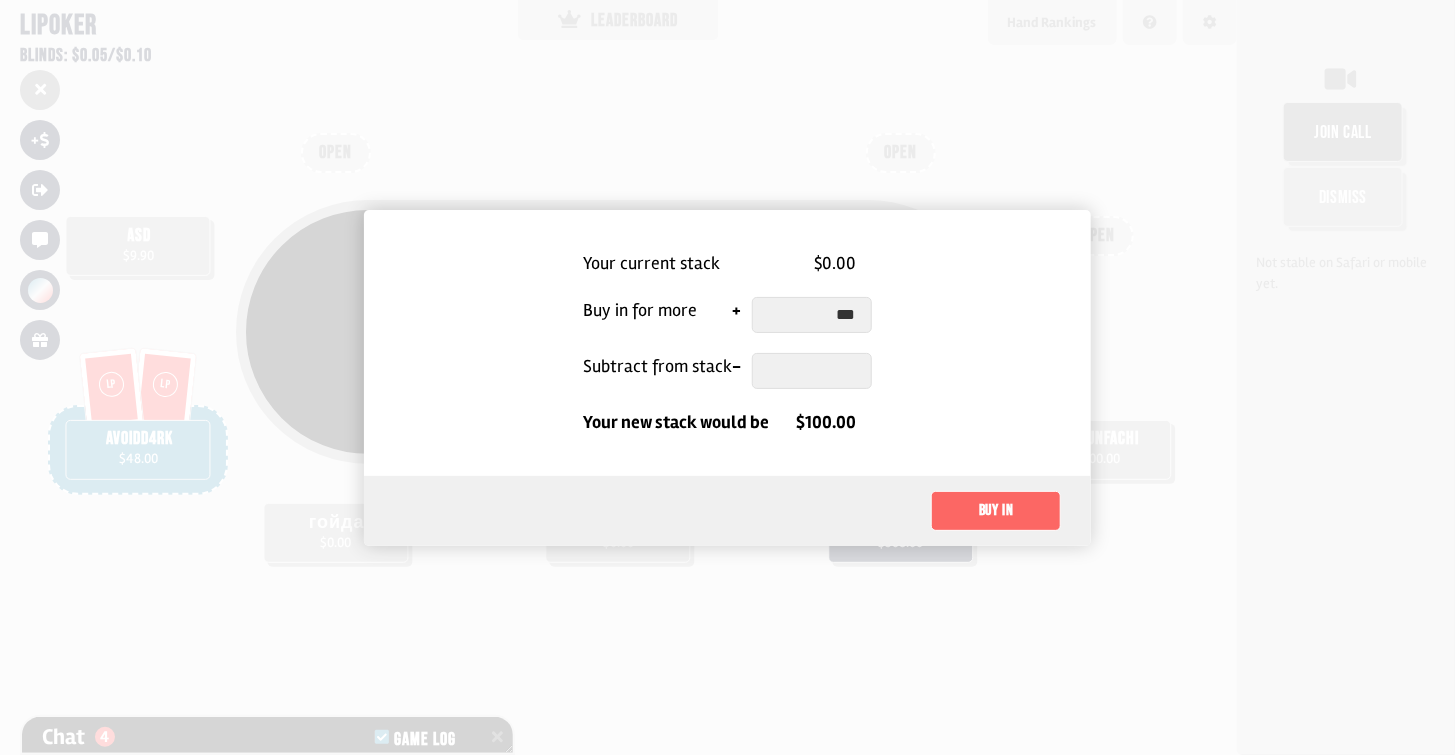 type on "***" 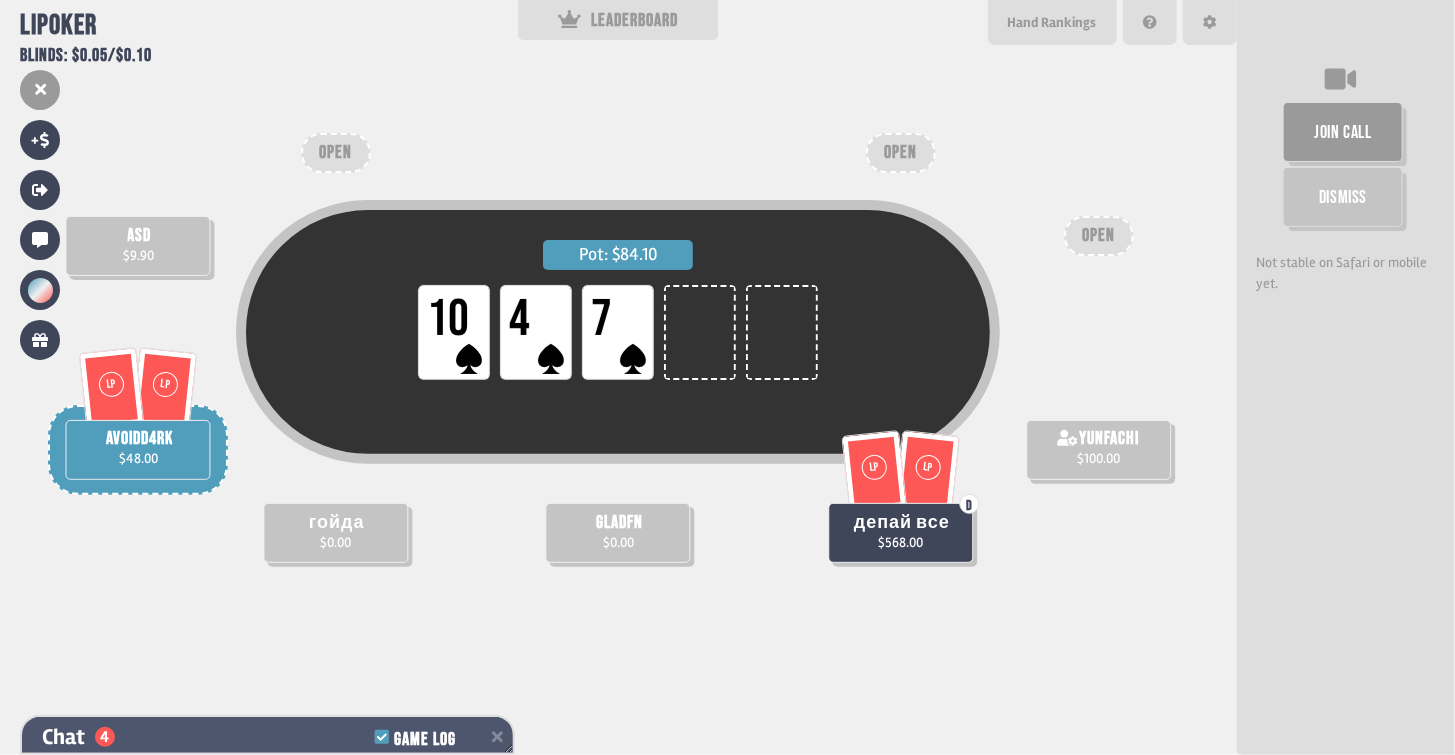 click on "Chat   4 Game Log" at bounding box center (267, 737) 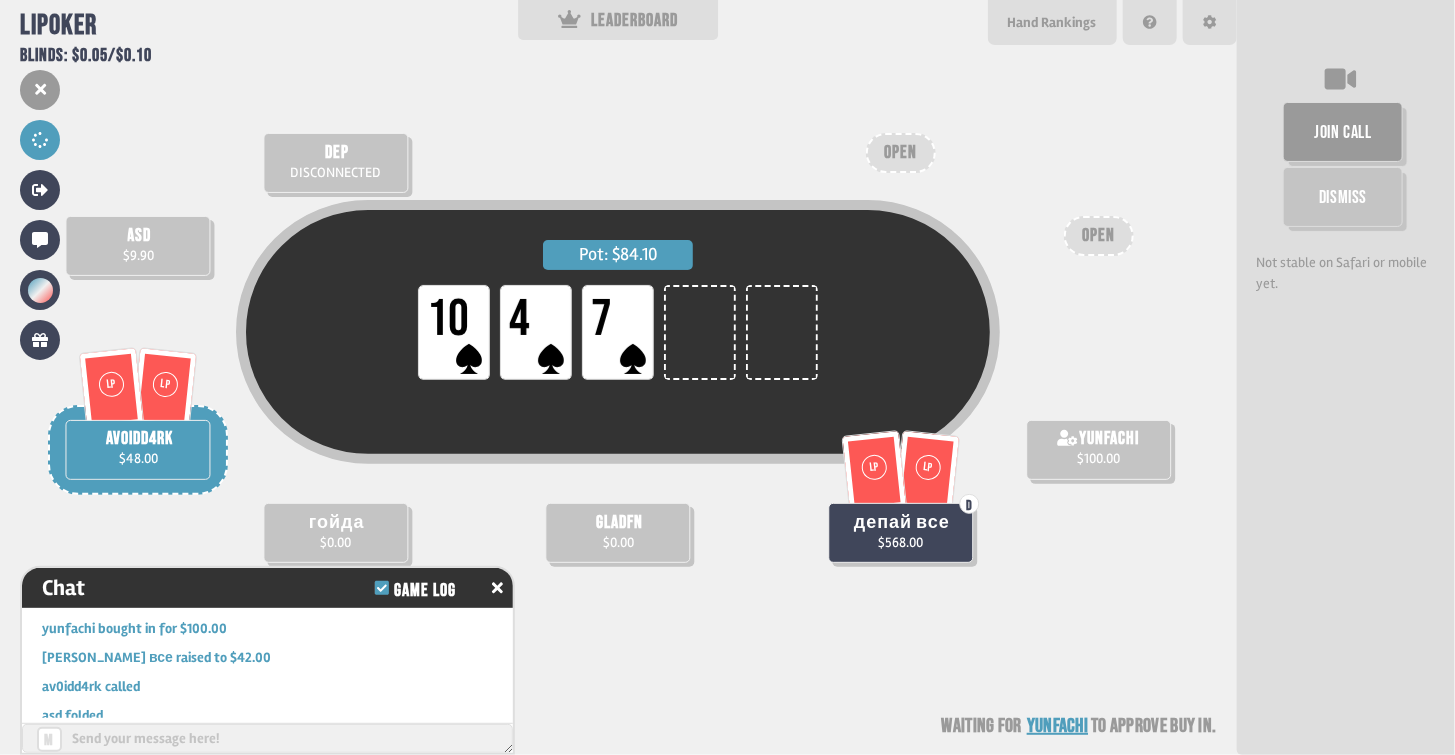 scroll, scrollTop: 1642, scrollLeft: 0, axis: vertical 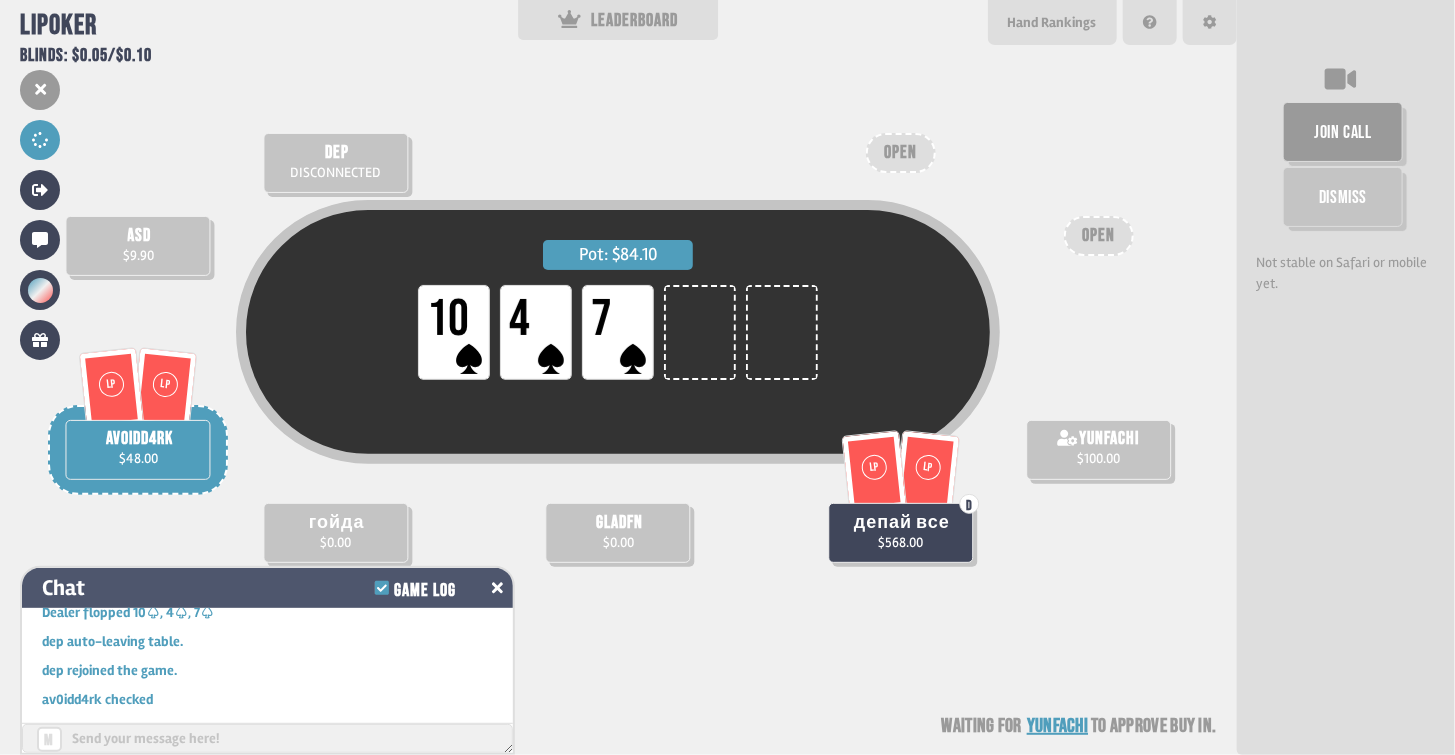 click on "Game Log" at bounding box center [425, 591] 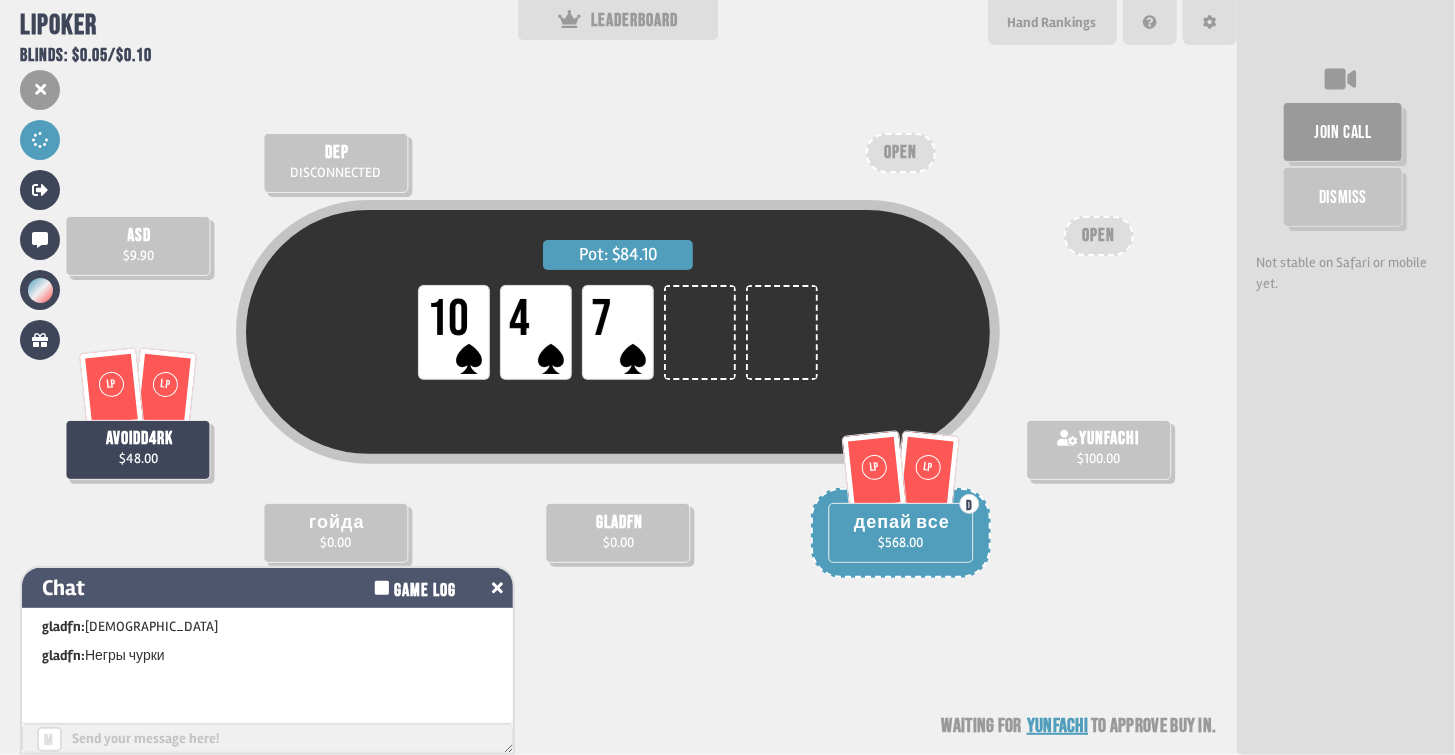 click 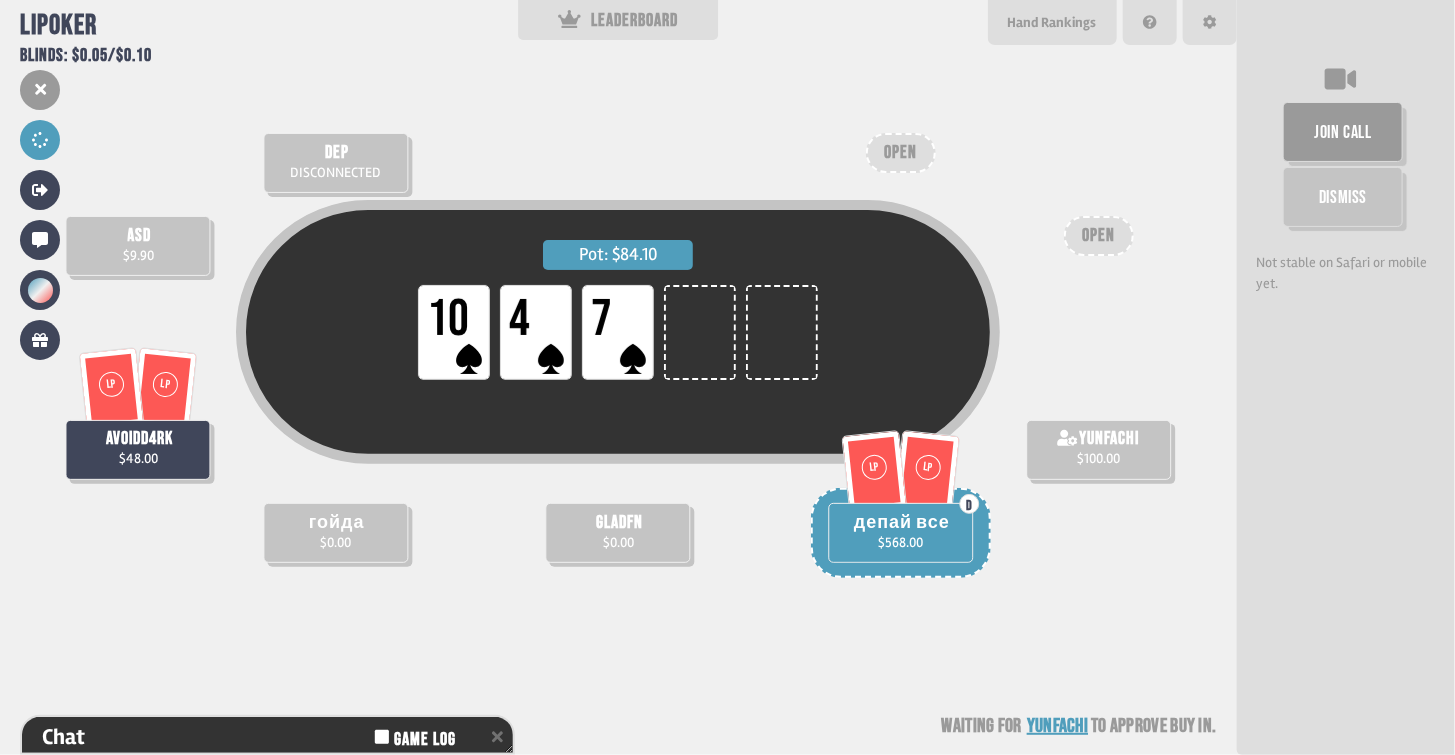scroll, scrollTop: 66, scrollLeft: 0, axis: vertical 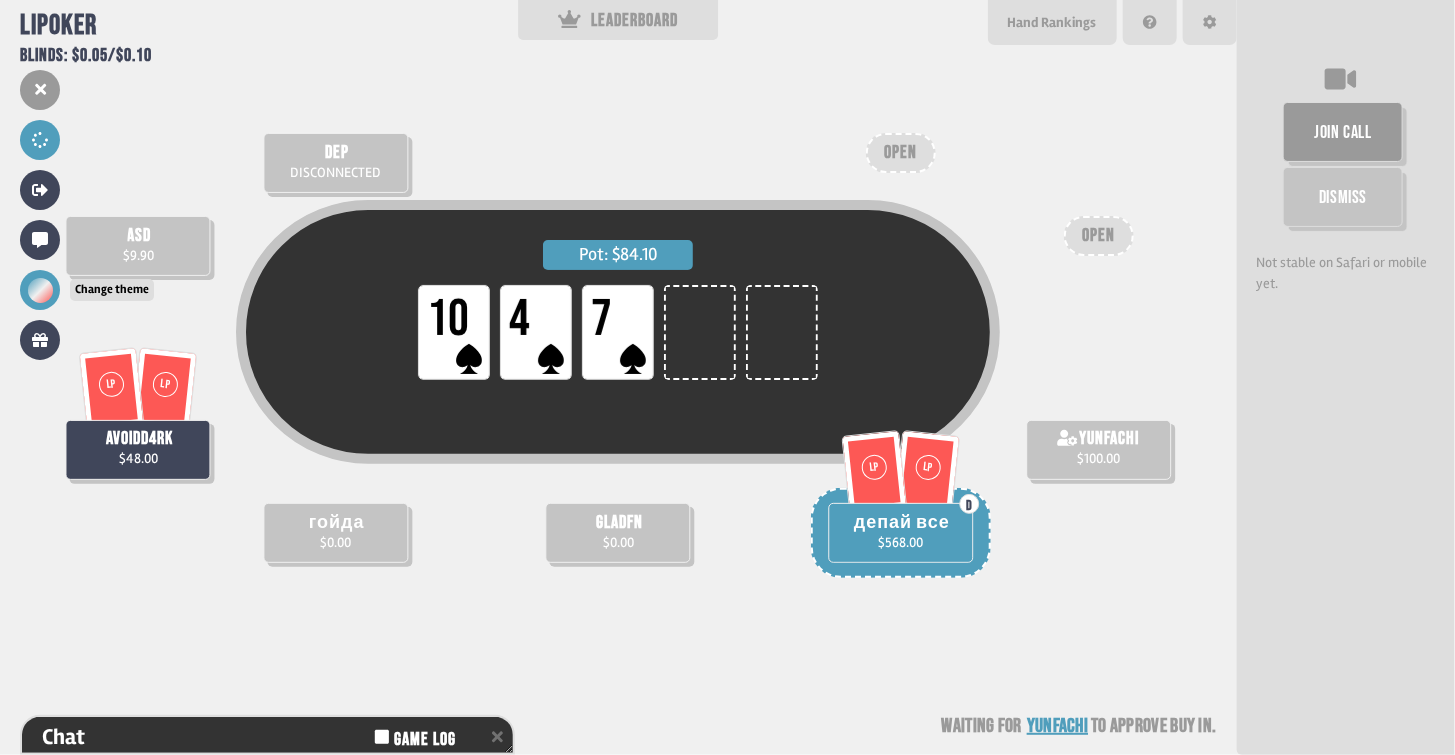 click at bounding box center [40, 290] 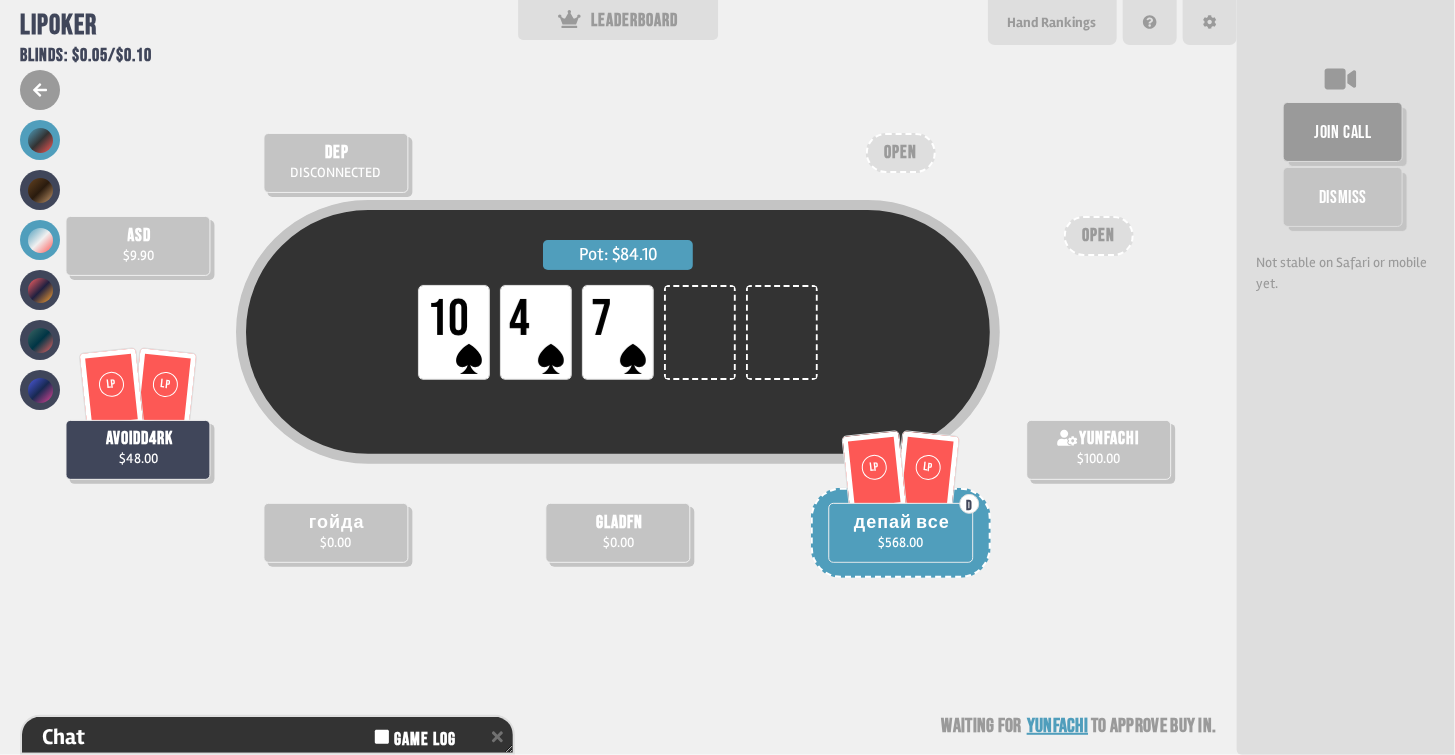 click at bounding box center (40, 140) 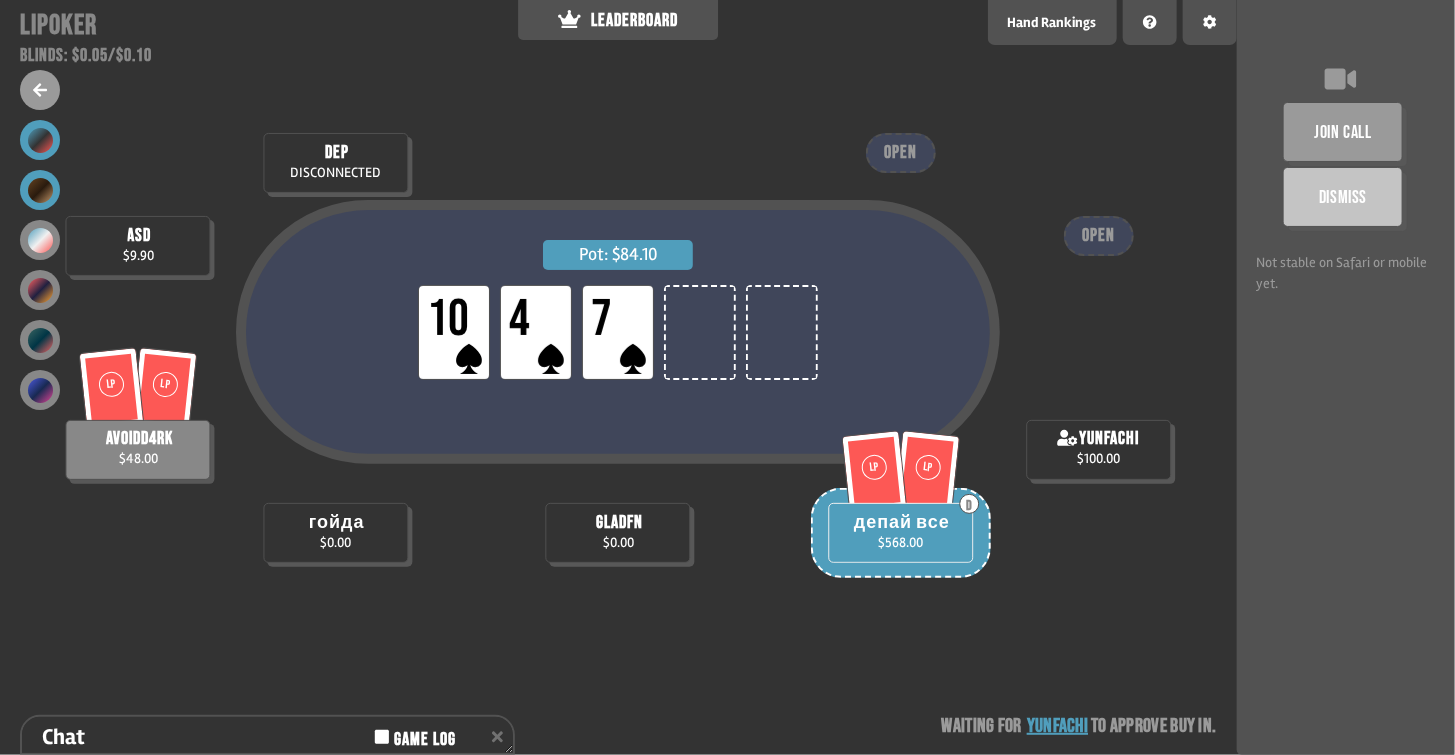 click at bounding box center (40, 190) 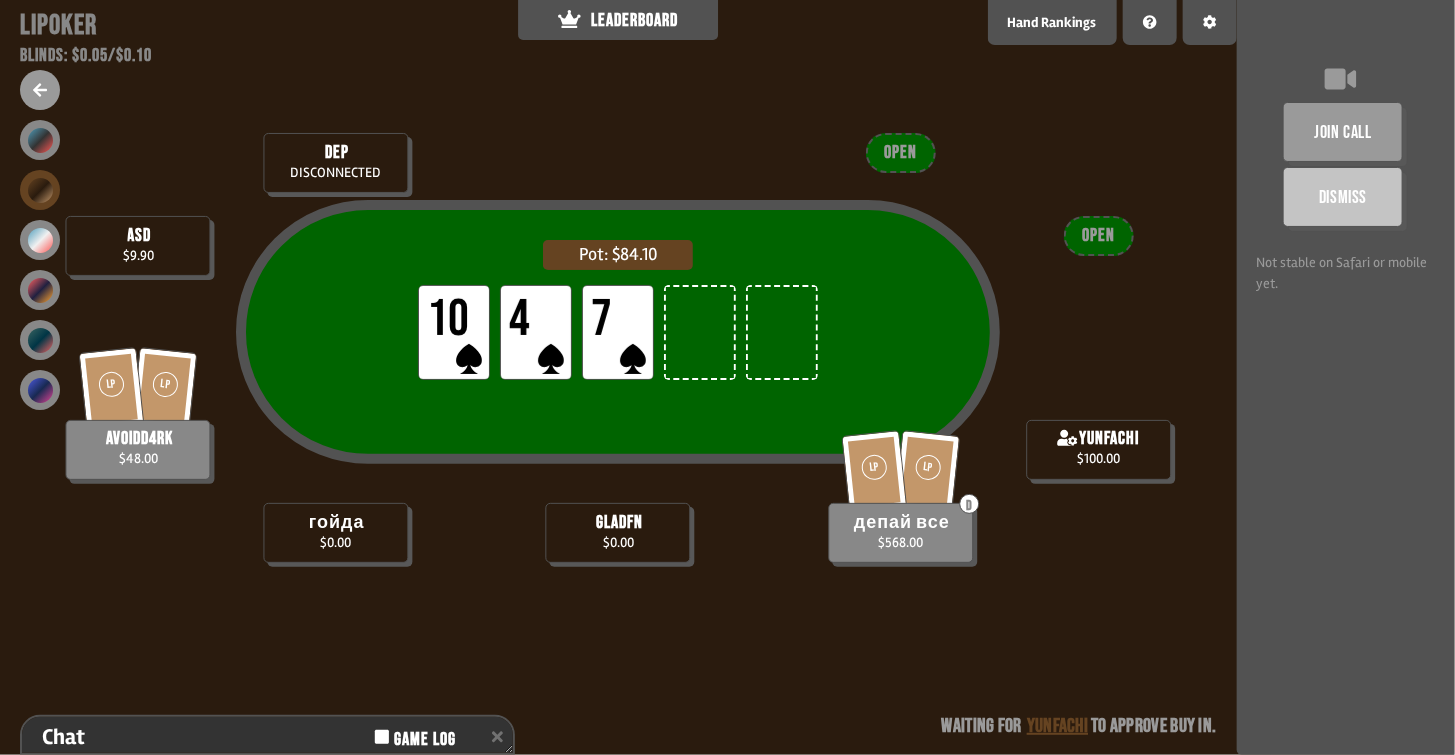 click at bounding box center [40, 265] 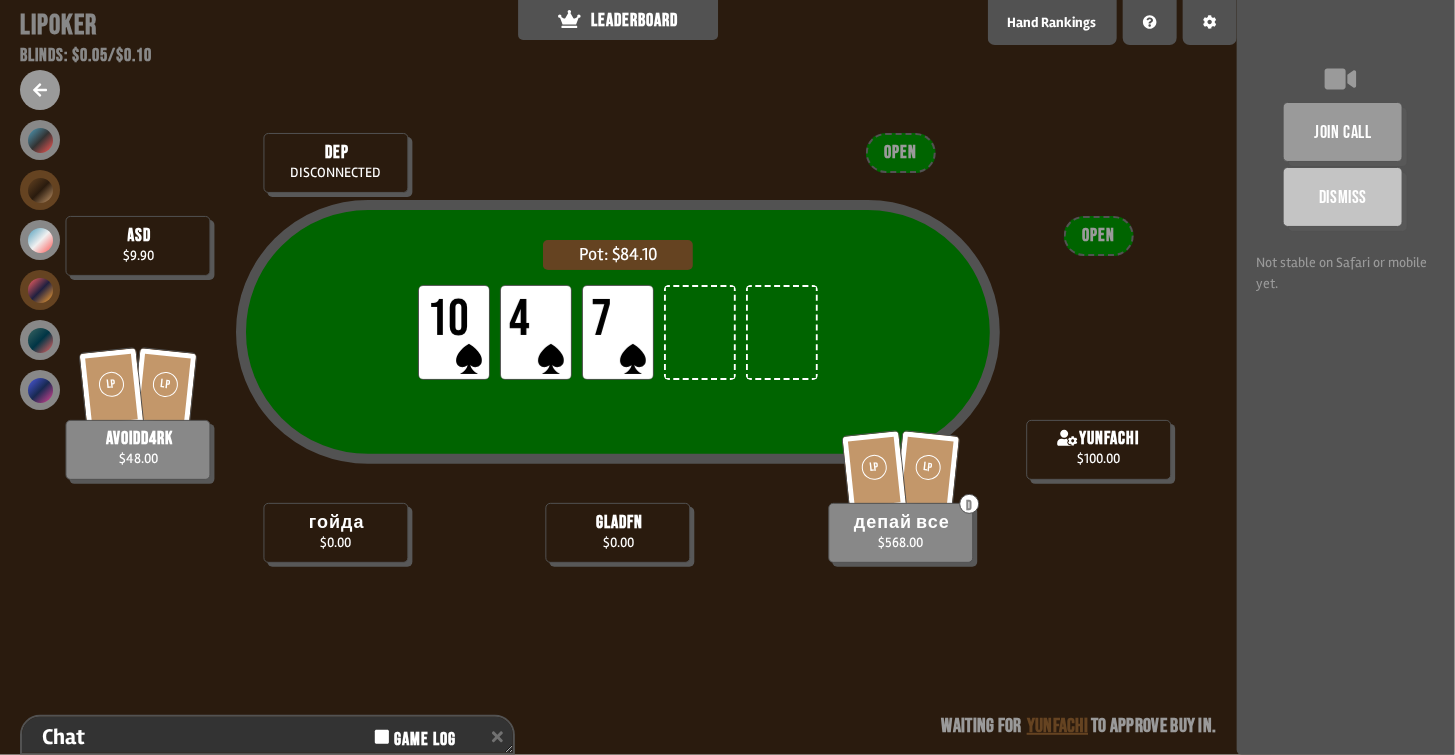 click at bounding box center (40, 290) 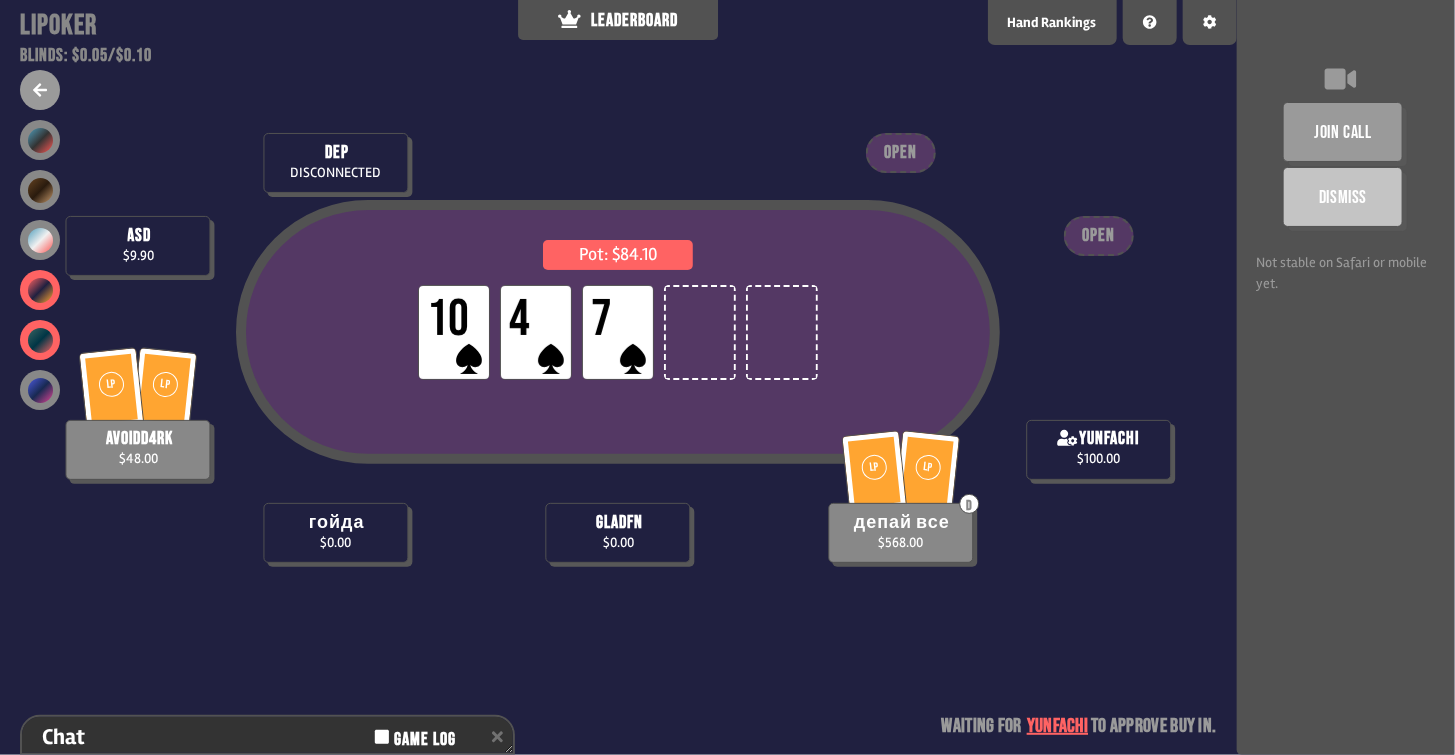 click at bounding box center [40, 340] 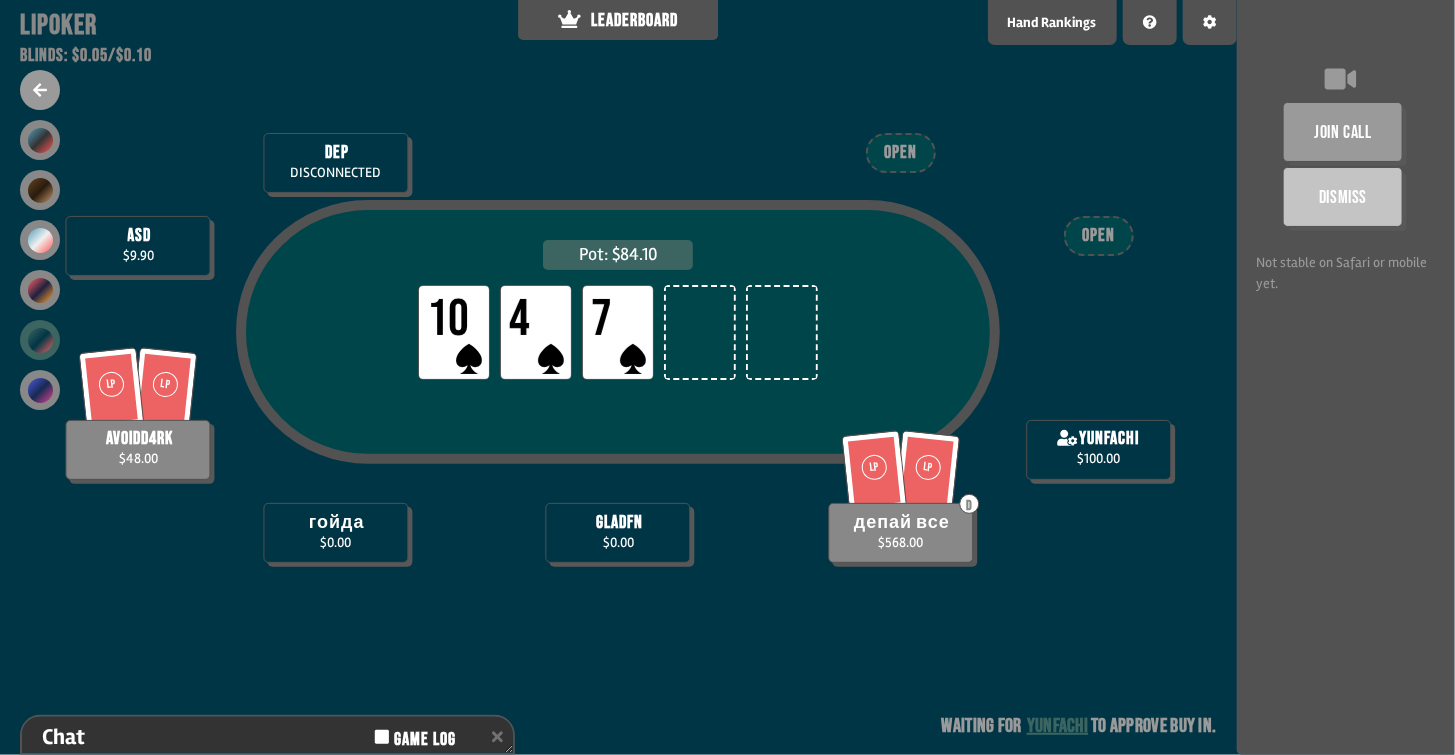 click at bounding box center [40, 265] 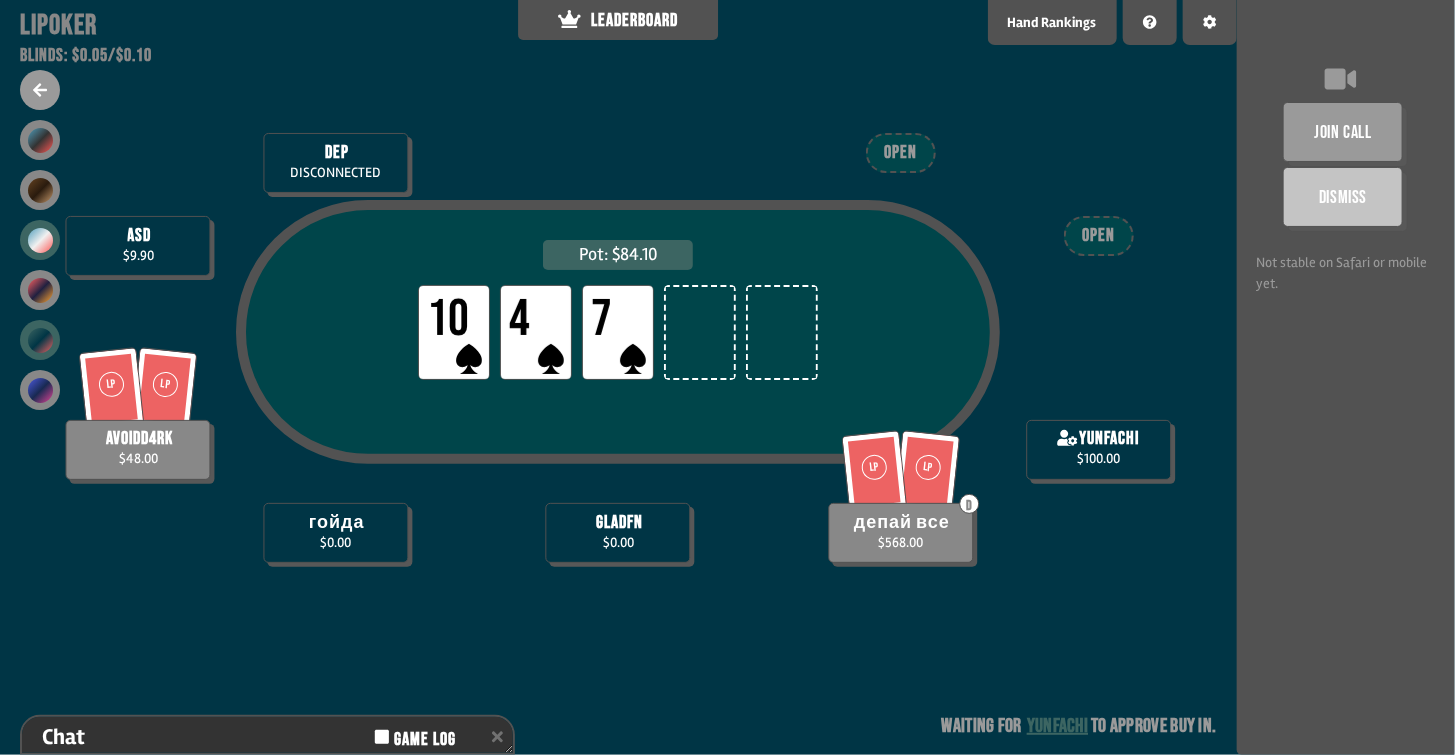 click at bounding box center (40, 240) 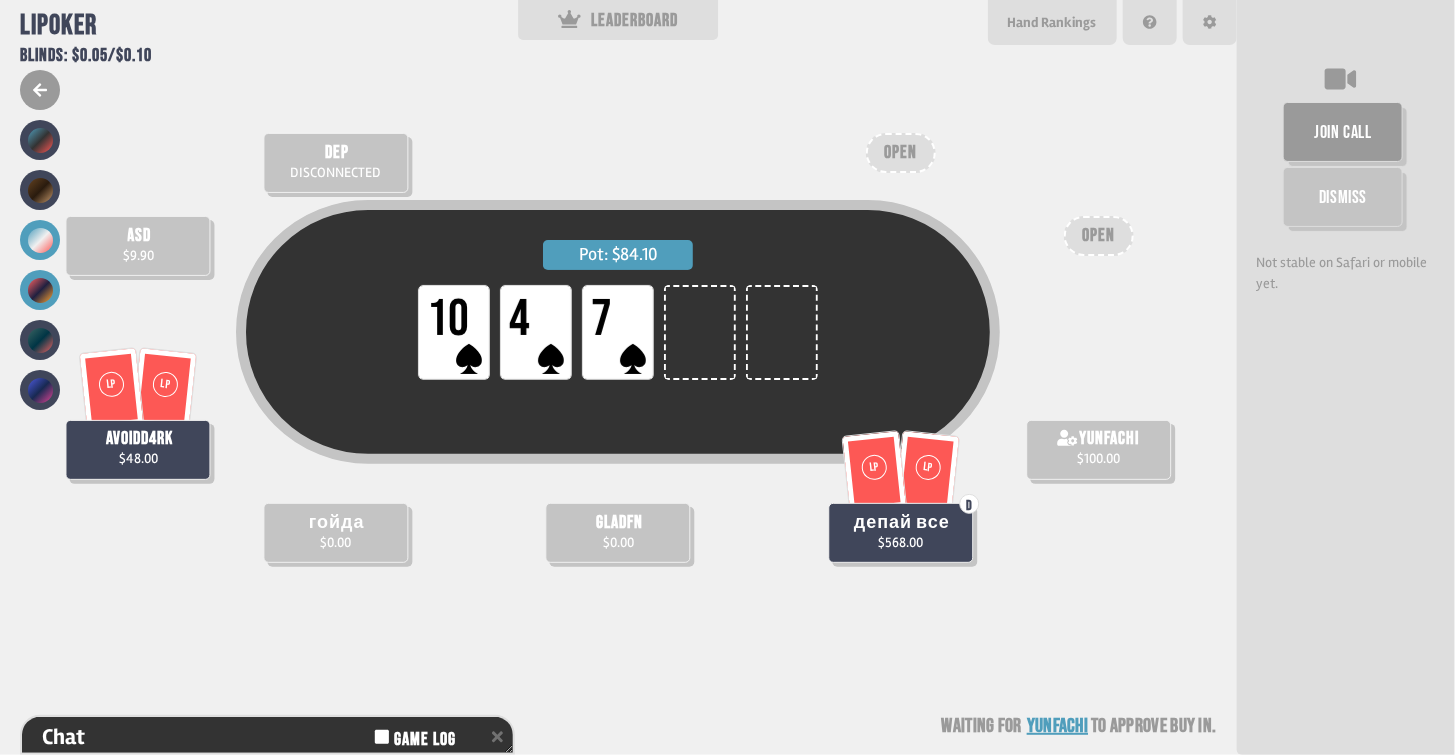 click at bounding box center [40, 290] 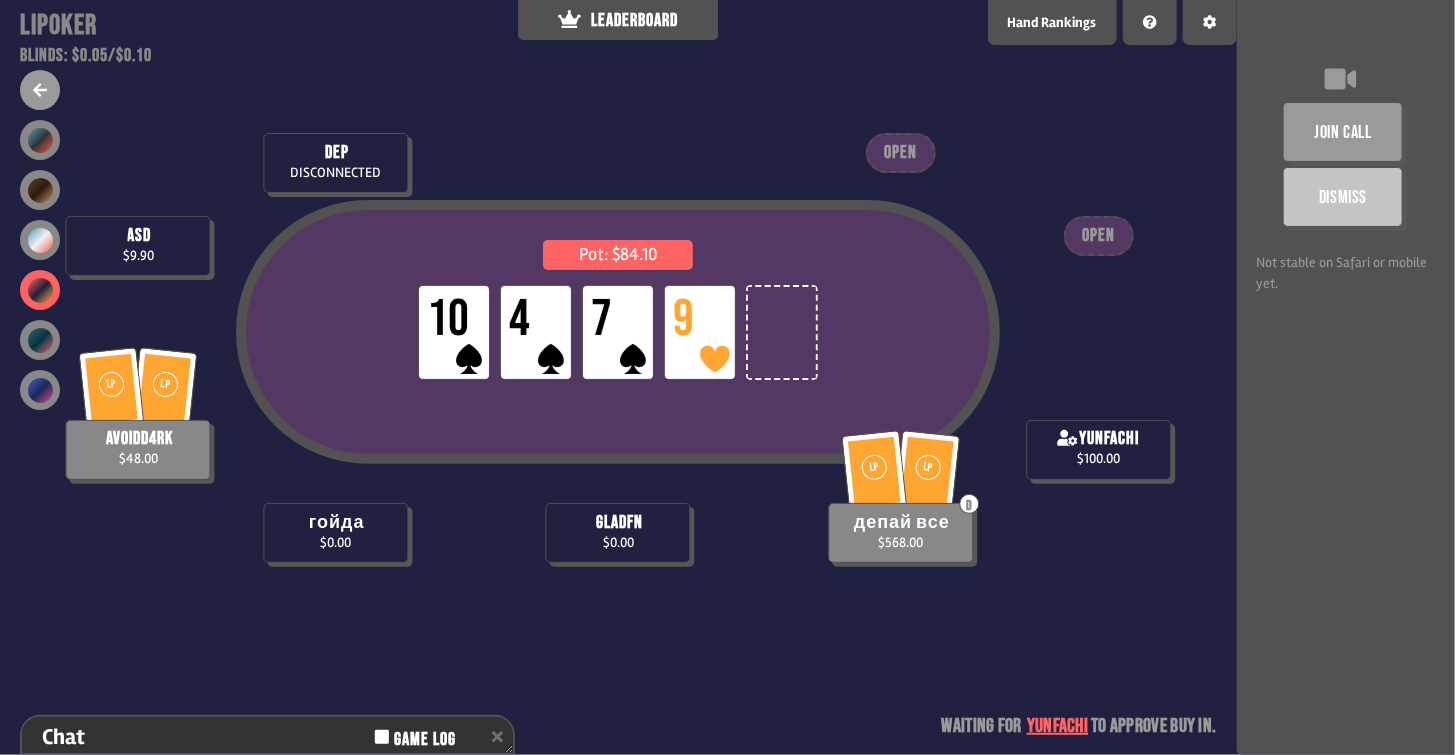 click on "Pot: $84.10   LP 10 LP 4 LP 7 LP 9 dep DISCONNECTED yunfachi $100.00  asd $9.90  LP LP av0idd4rk $48.00  гойда $0.00  gladfn $0.00  LP LP D [PERSON_NAME] все $568.00  OPEN OPEN Waiting for  yunfachi  to approve buy in" at bounding box center [618, 377] 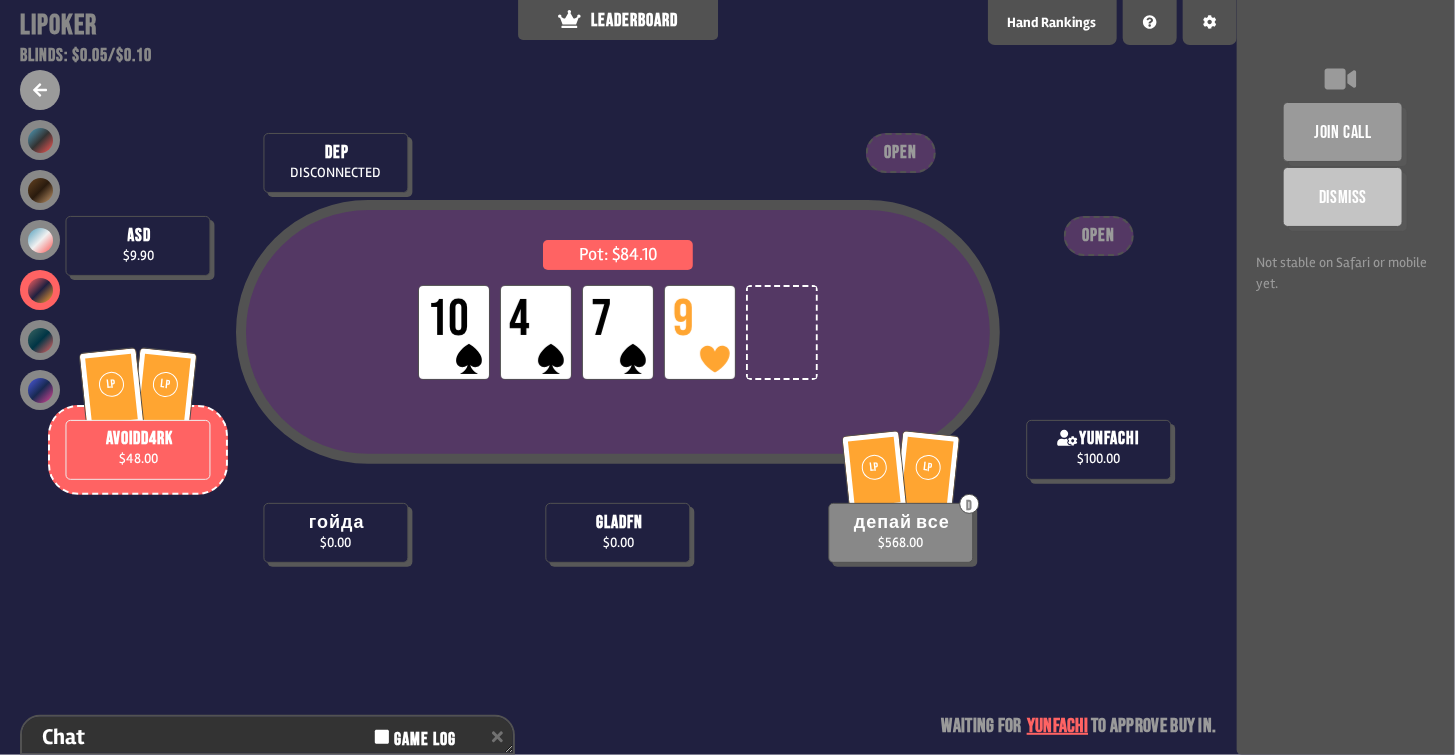 click at bounding box center [40, 90] 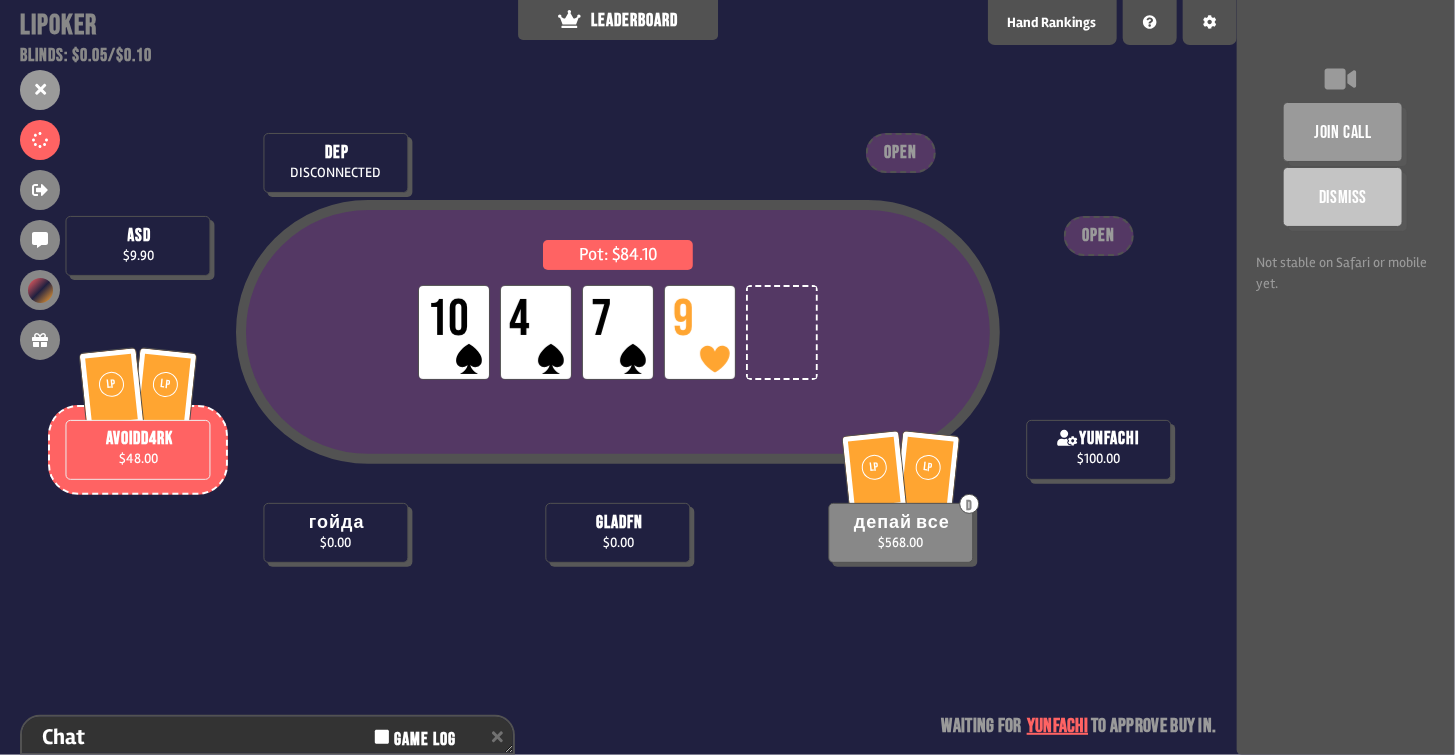click on "join call" at bounding box center [1343, 132] 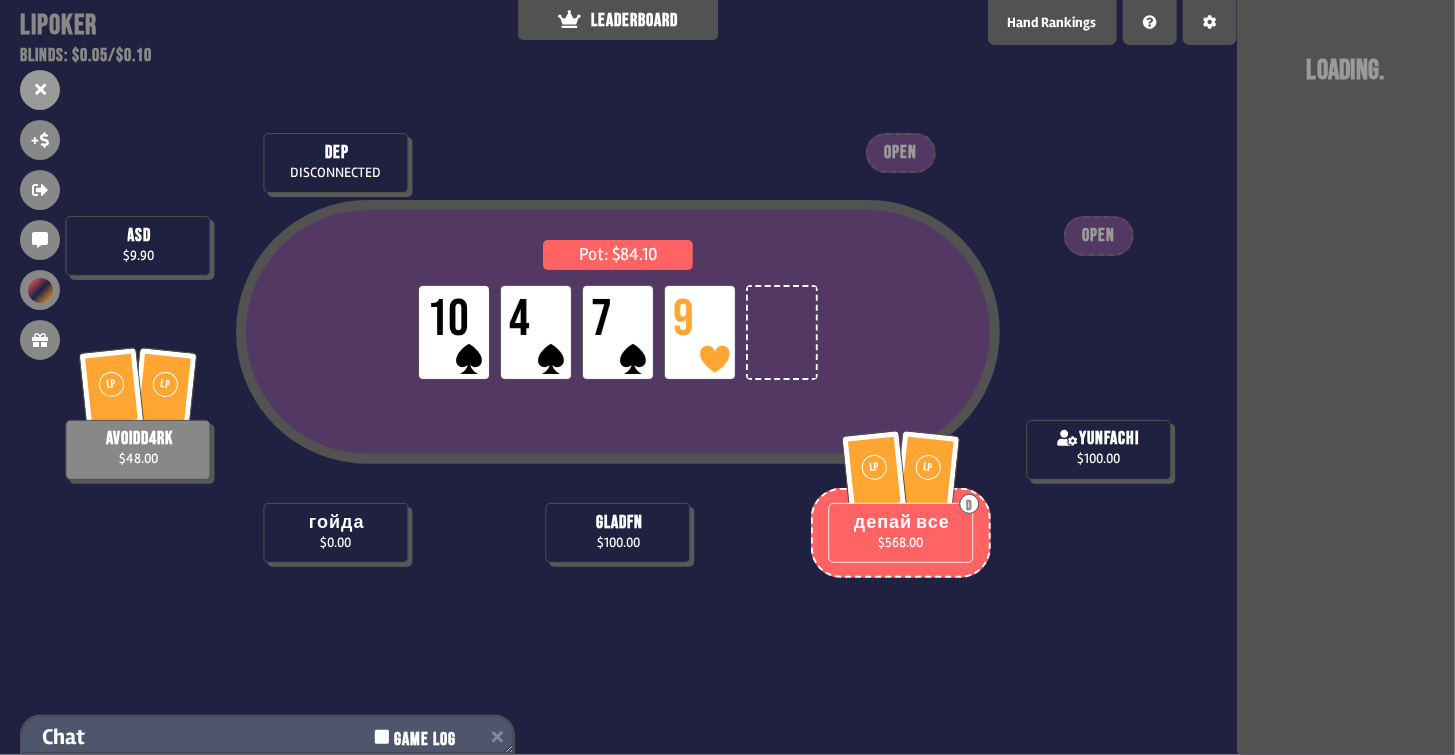 click at bounding box center [497, 737] 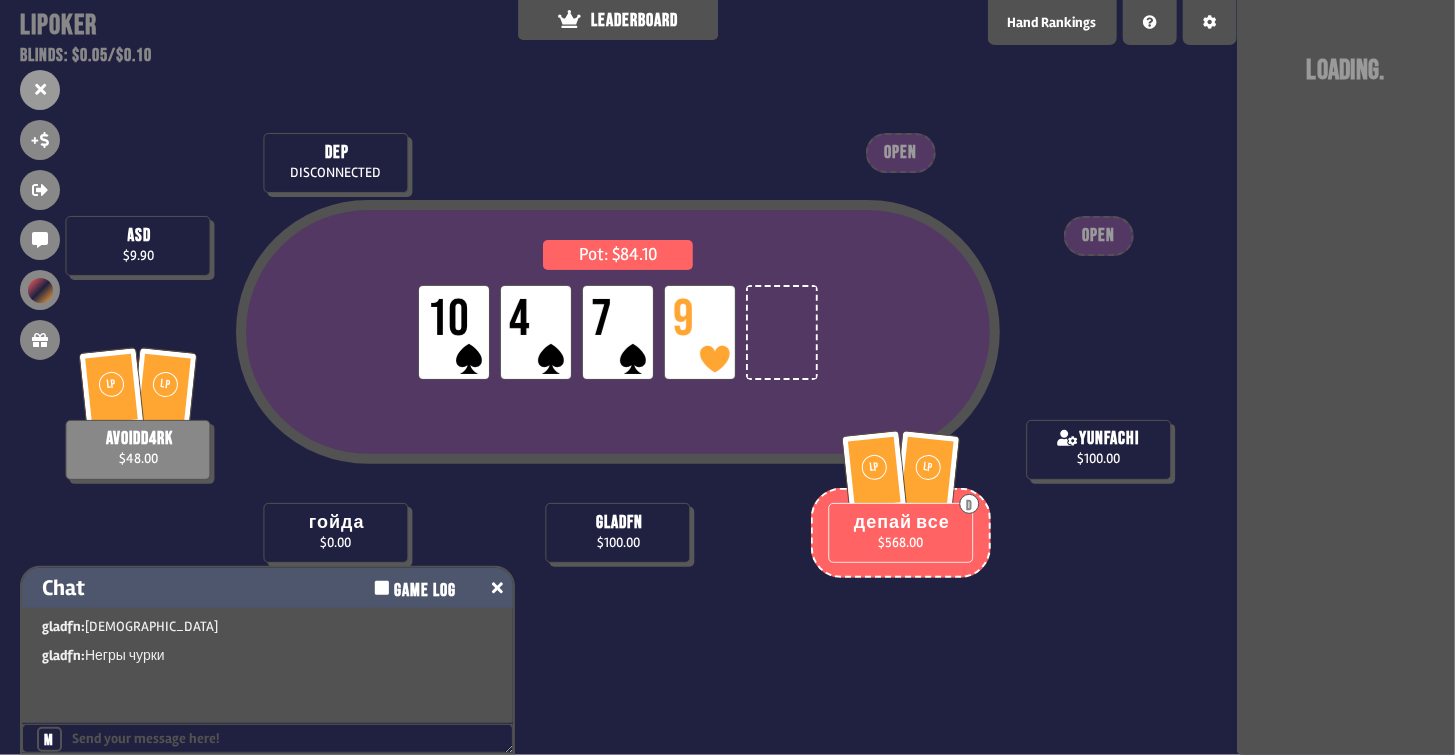 click 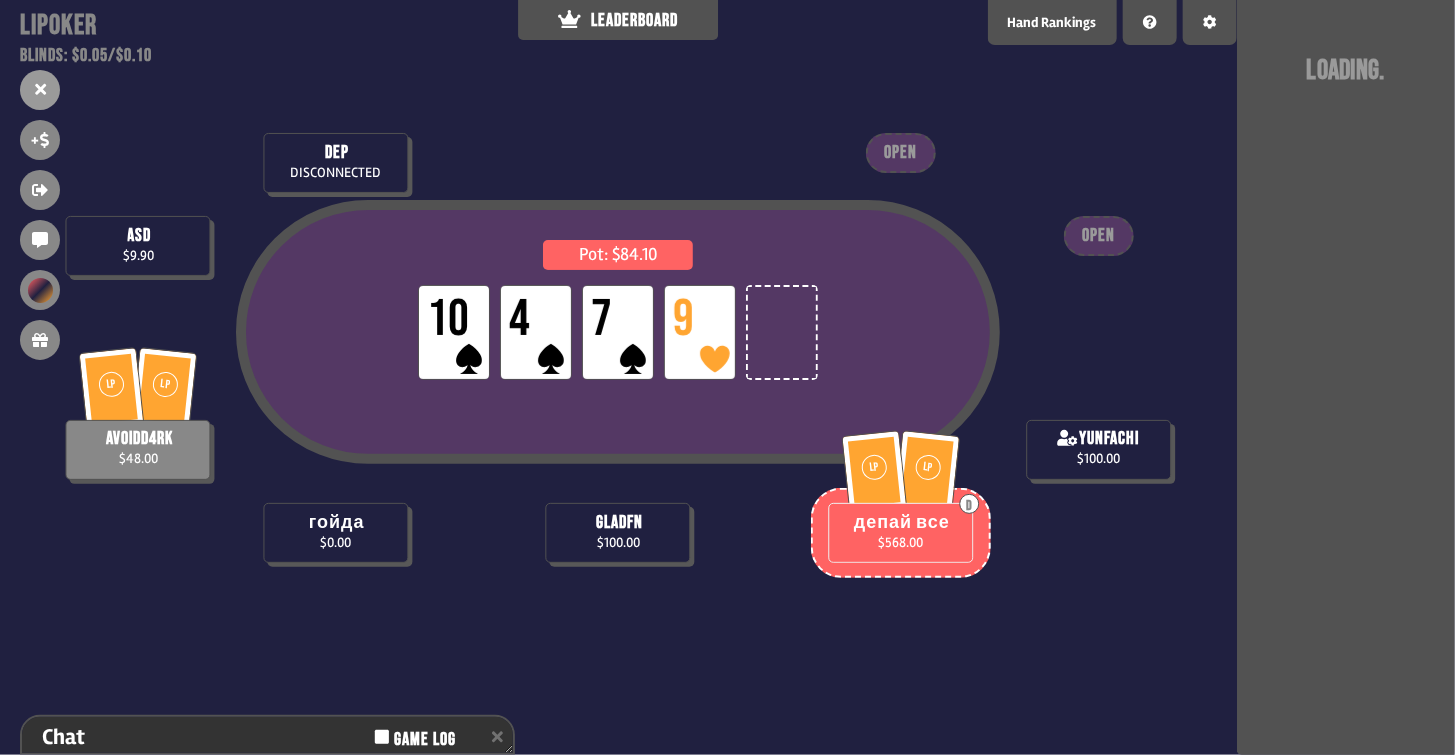 scroll, scrollTop: 66, scrollLeft: 0, axis: vertical 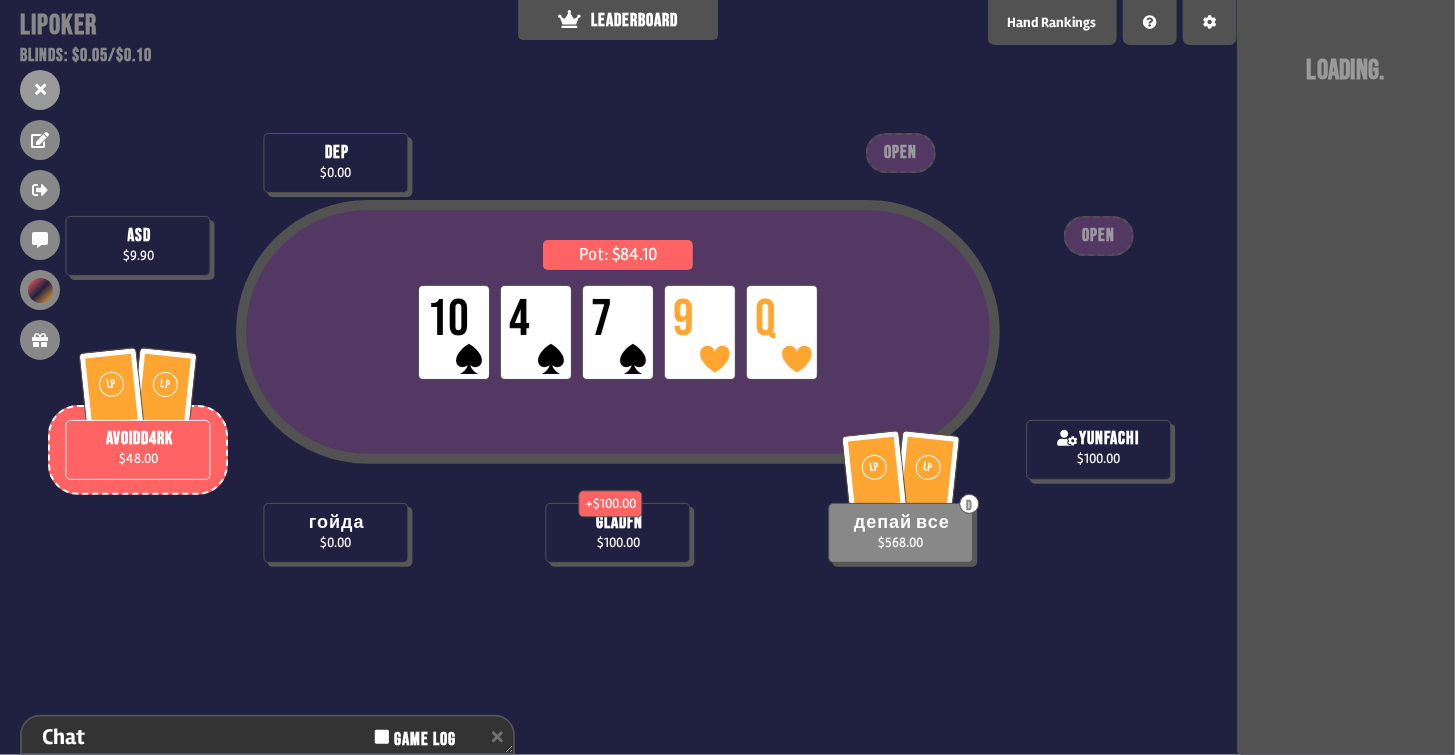 click on "Pot: $84.10   LP 10 LP 4 LP 7 LP 9 LP Q dep $0.00  yunfachi $100.00  asd $9.90  LP LP av0idd4rk $48.00  гойда $0.00  + $100.00 gladfn $100.00  LP LP D депай все $568.00  OPEN OPEN" at bounding box center [618, 377] 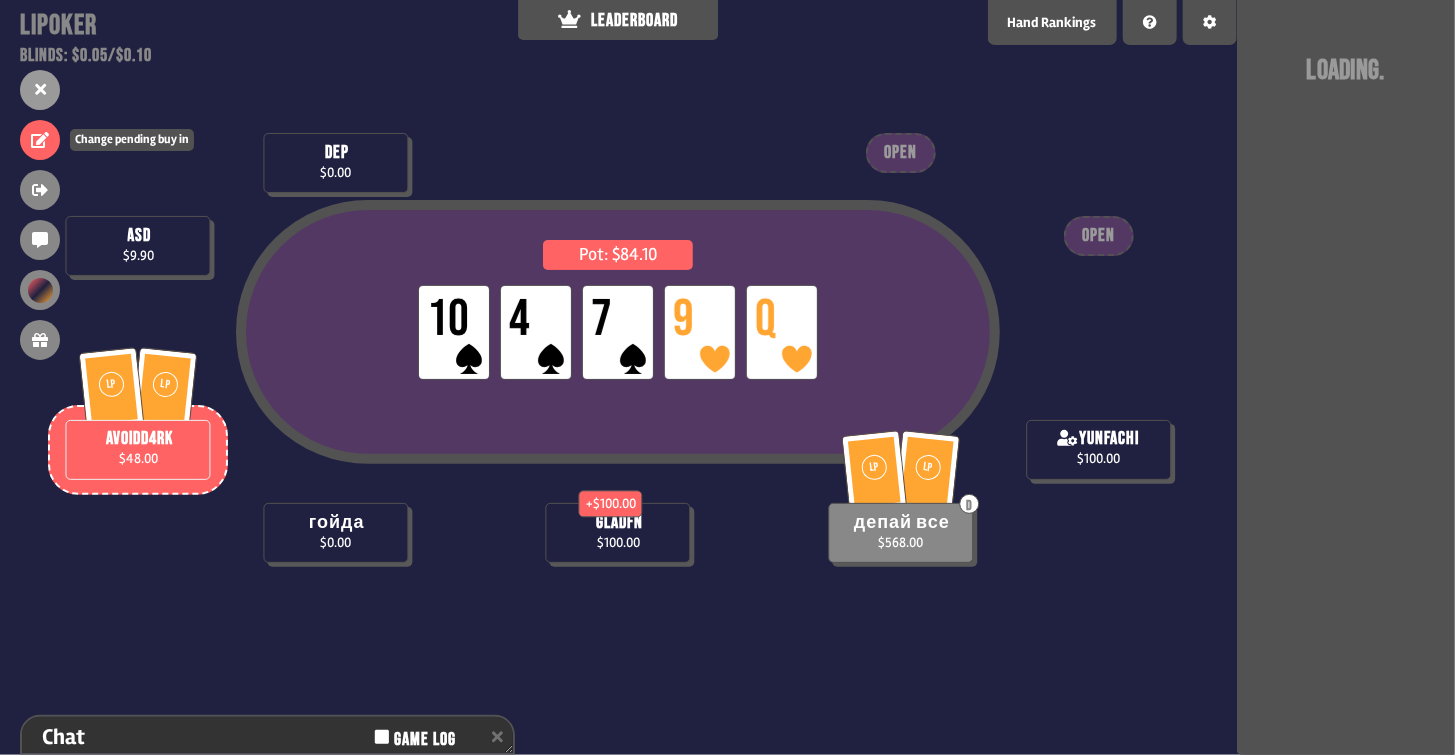click at bounding box center (40, 140) 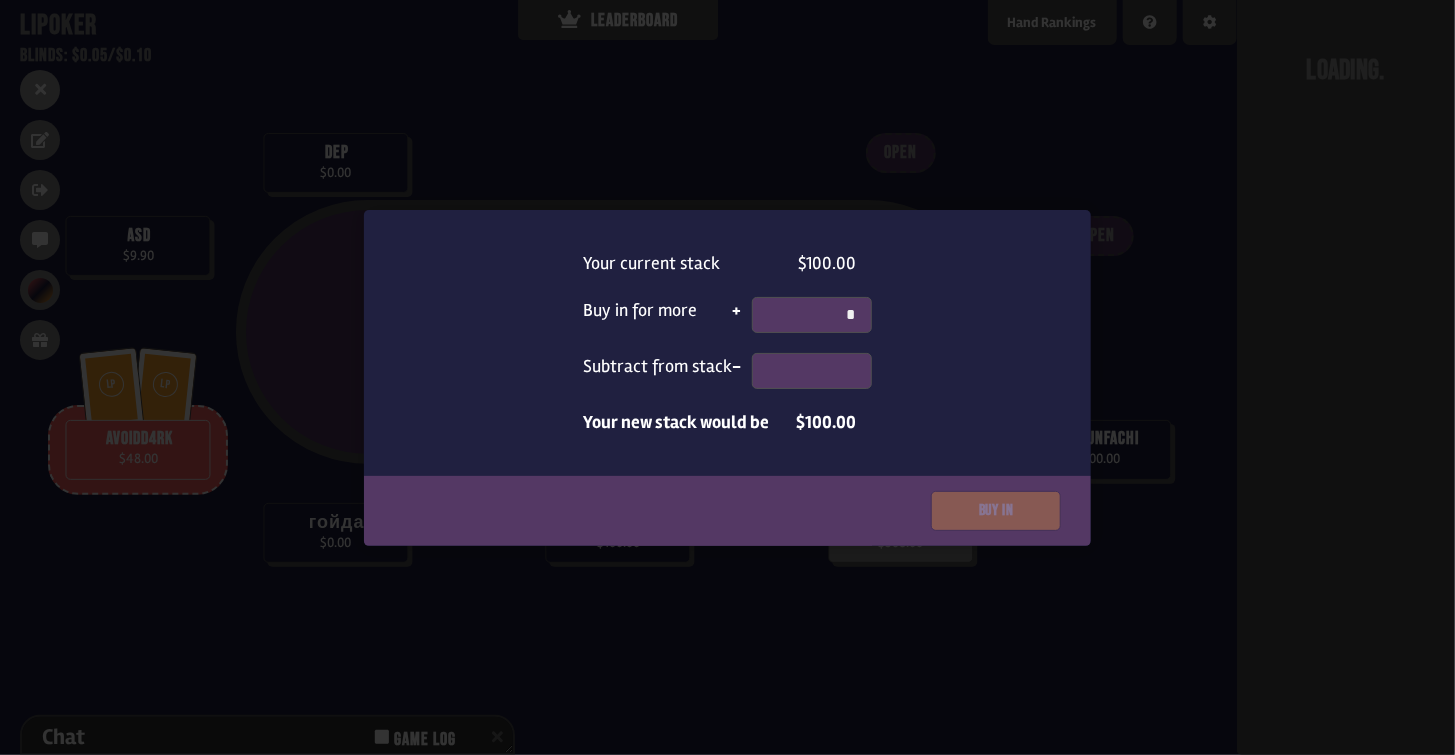 click on "*" at bounding box center (812, 315) 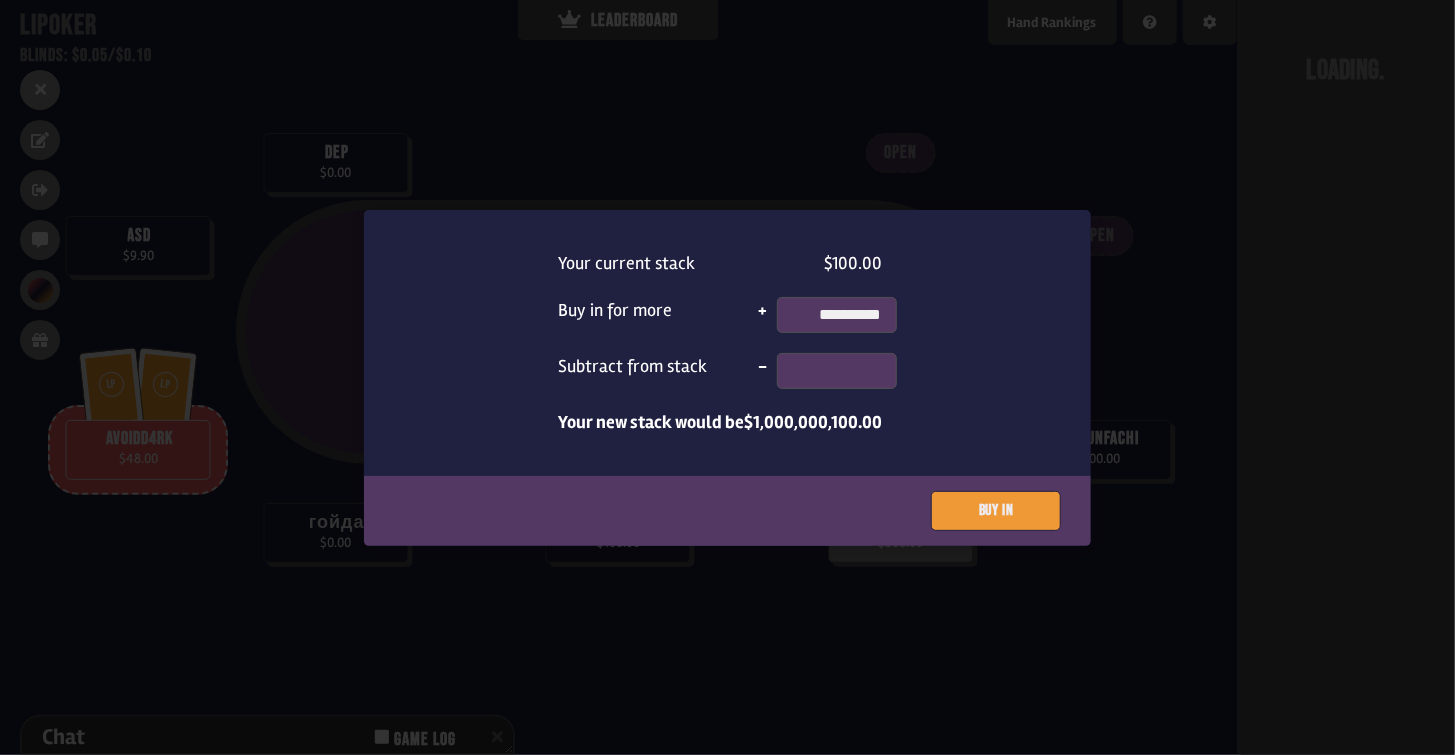 type on "**********" 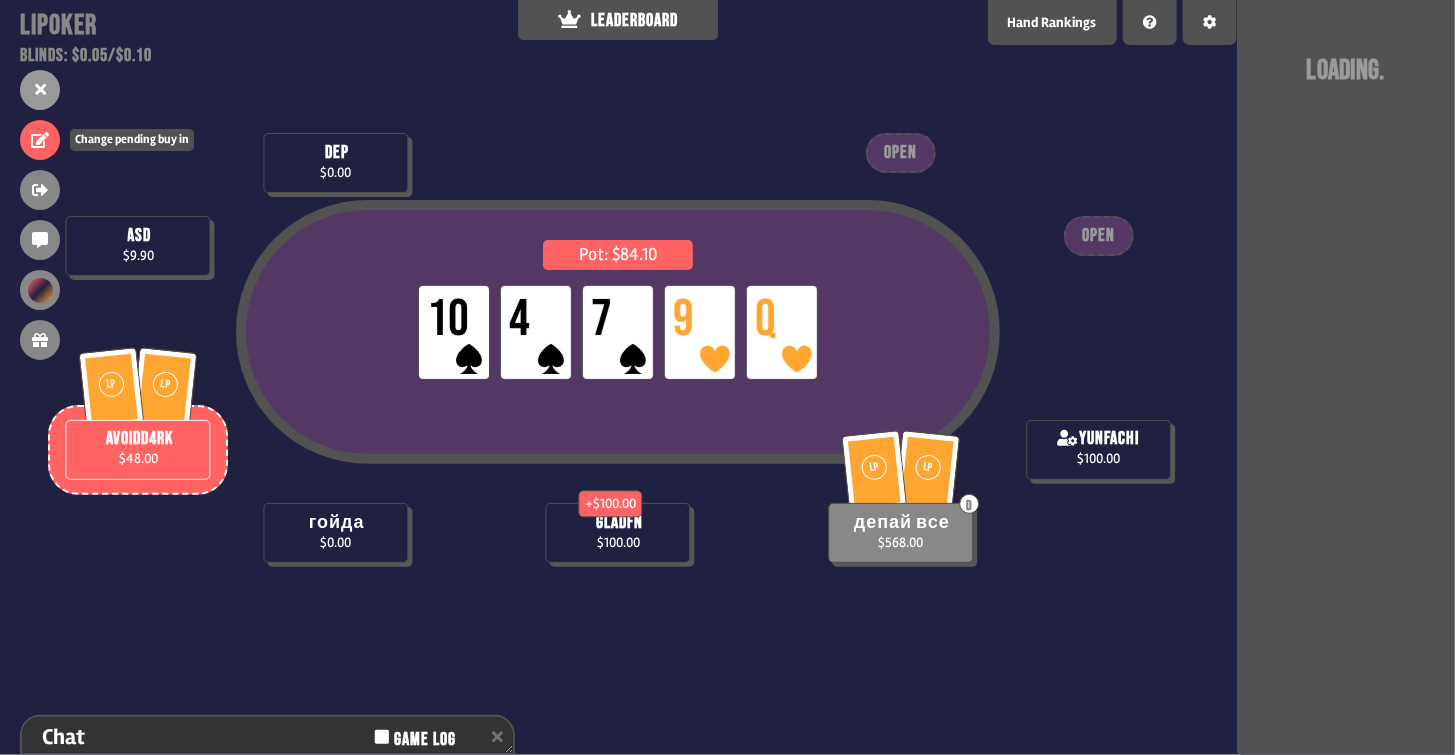 click at bounding box center (40, 140) 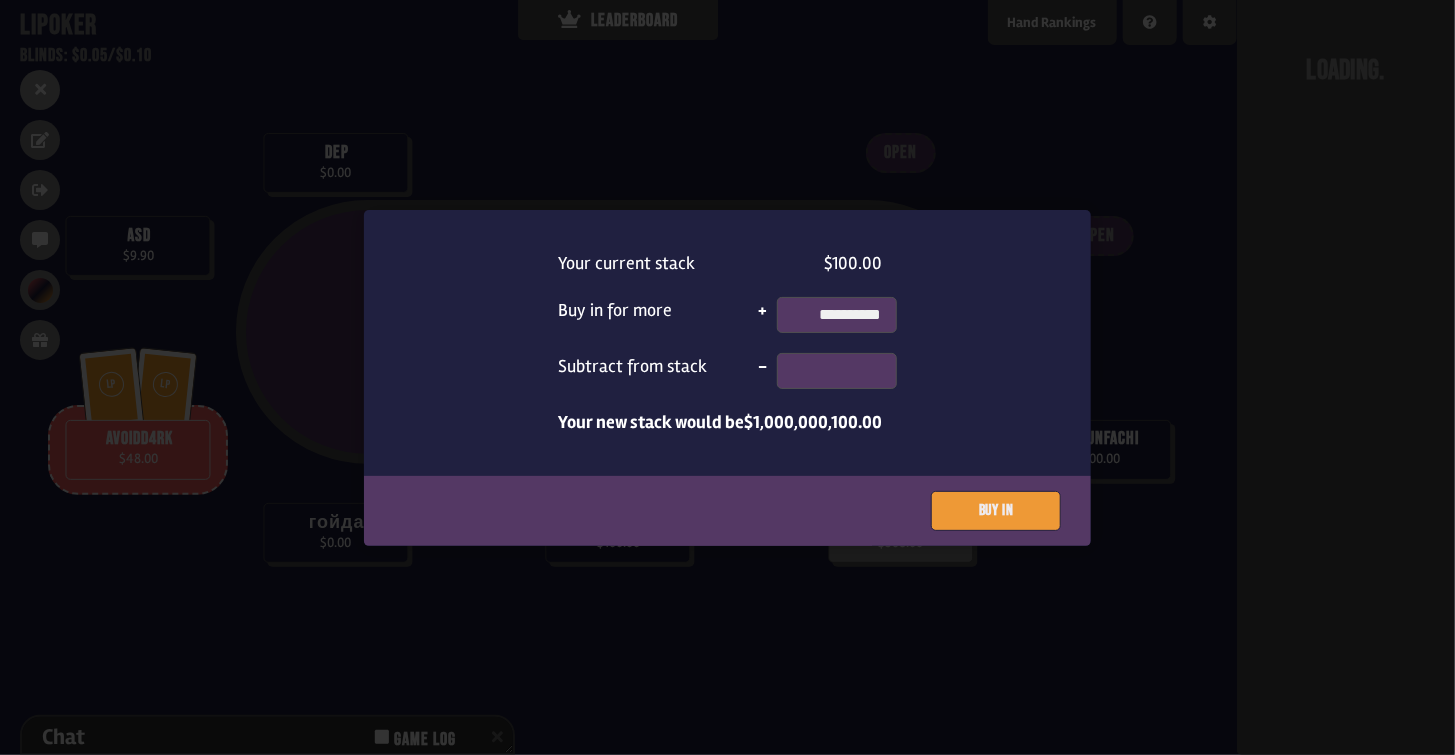 type on "**********" 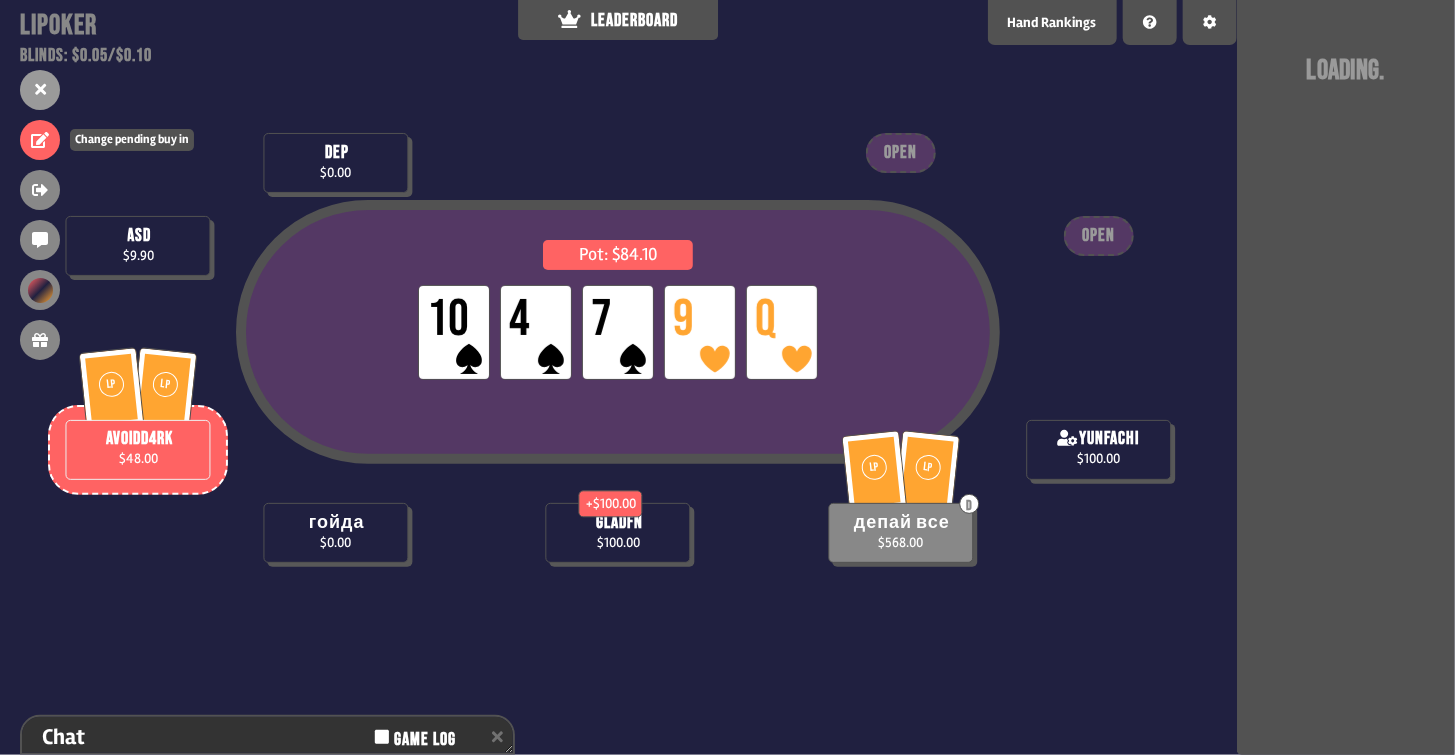 click at bounding box center [40, 140] 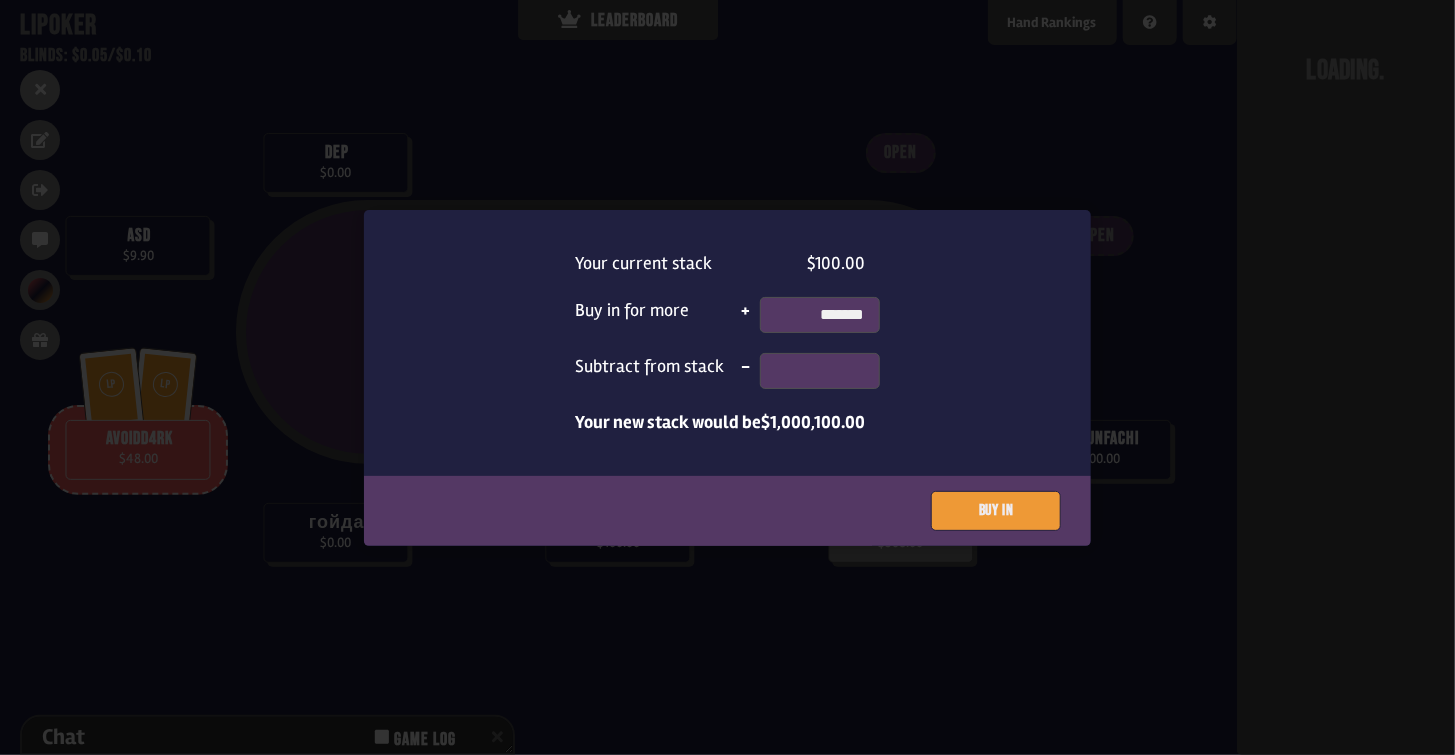 type on "*******" 